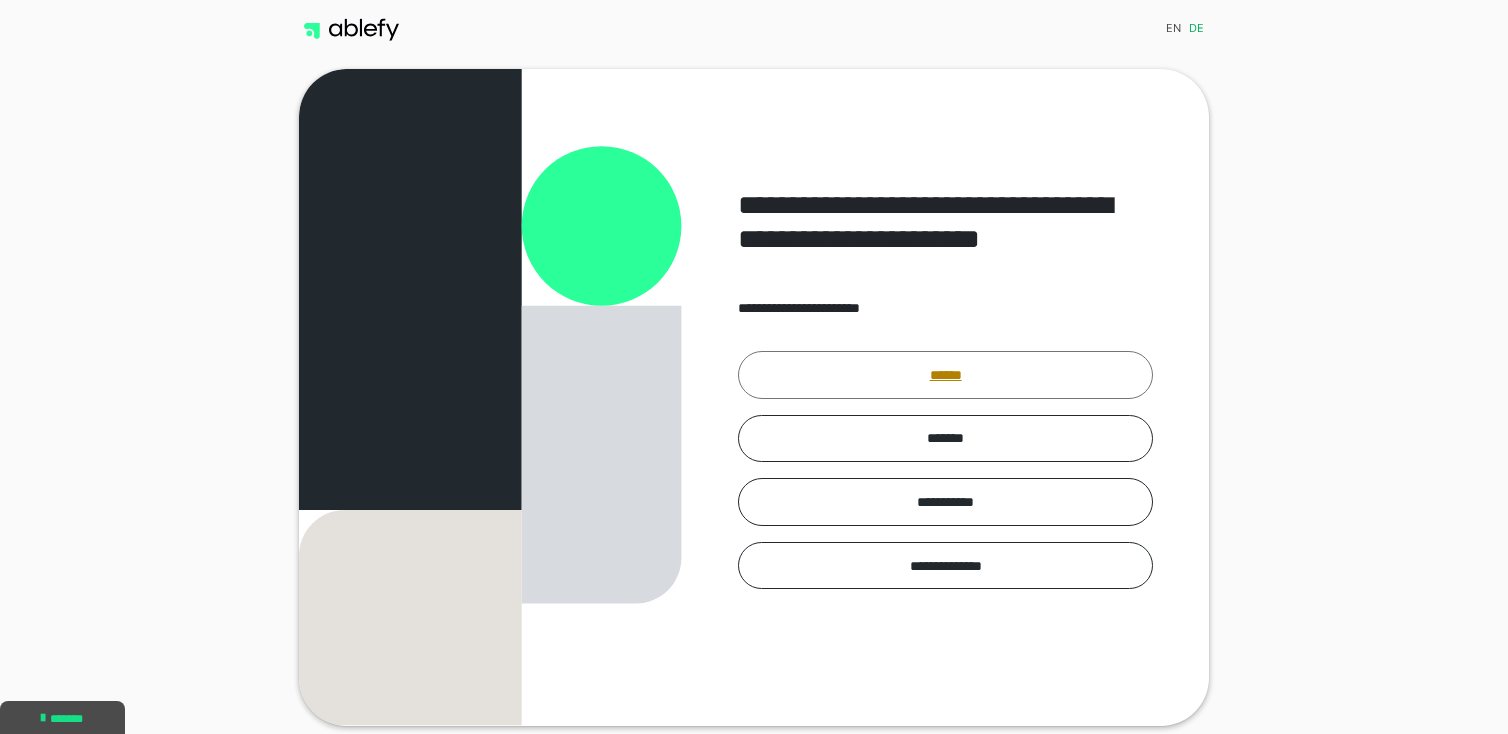 scroll, scrollTop: 0, scrollLeft: 0, axis: both 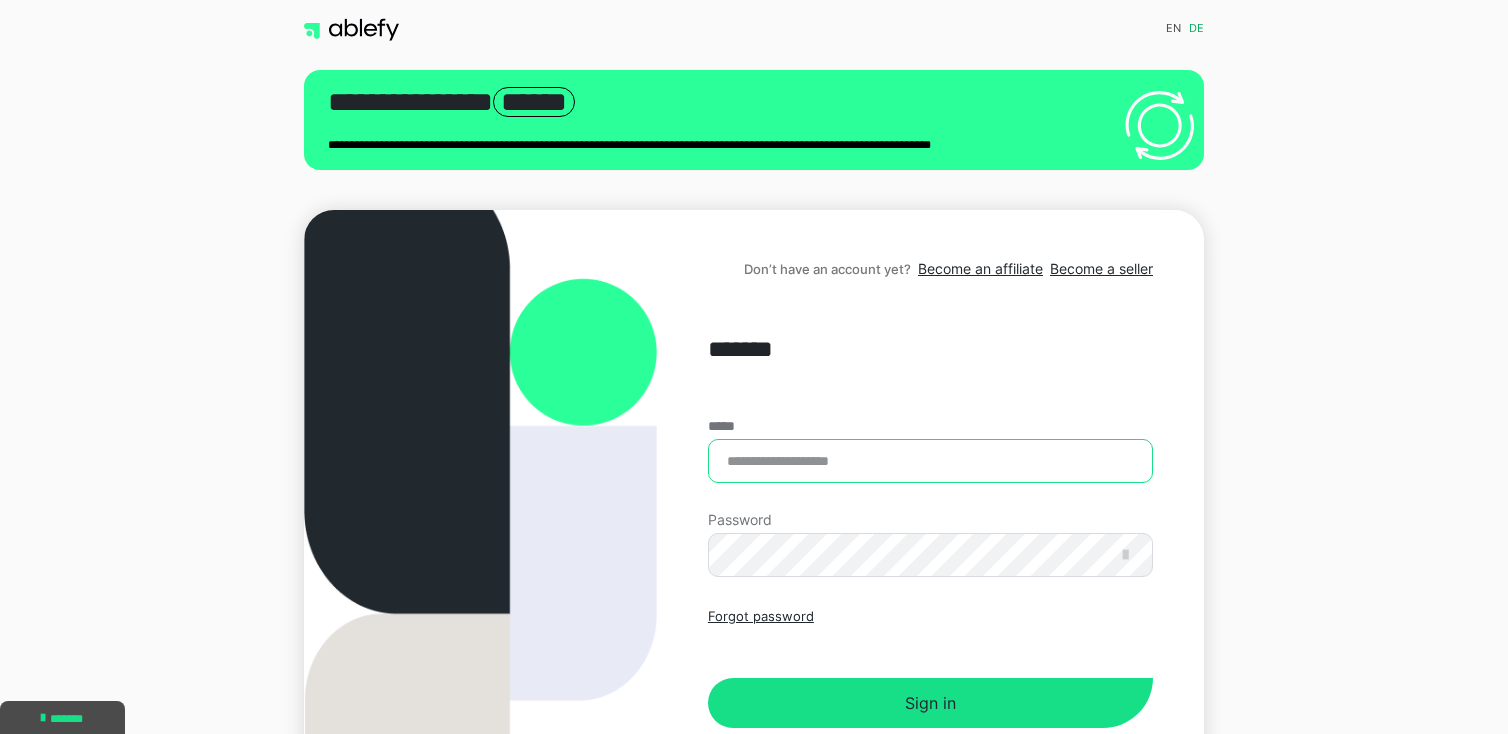 click on "*****" at bounding box center [930, 461] 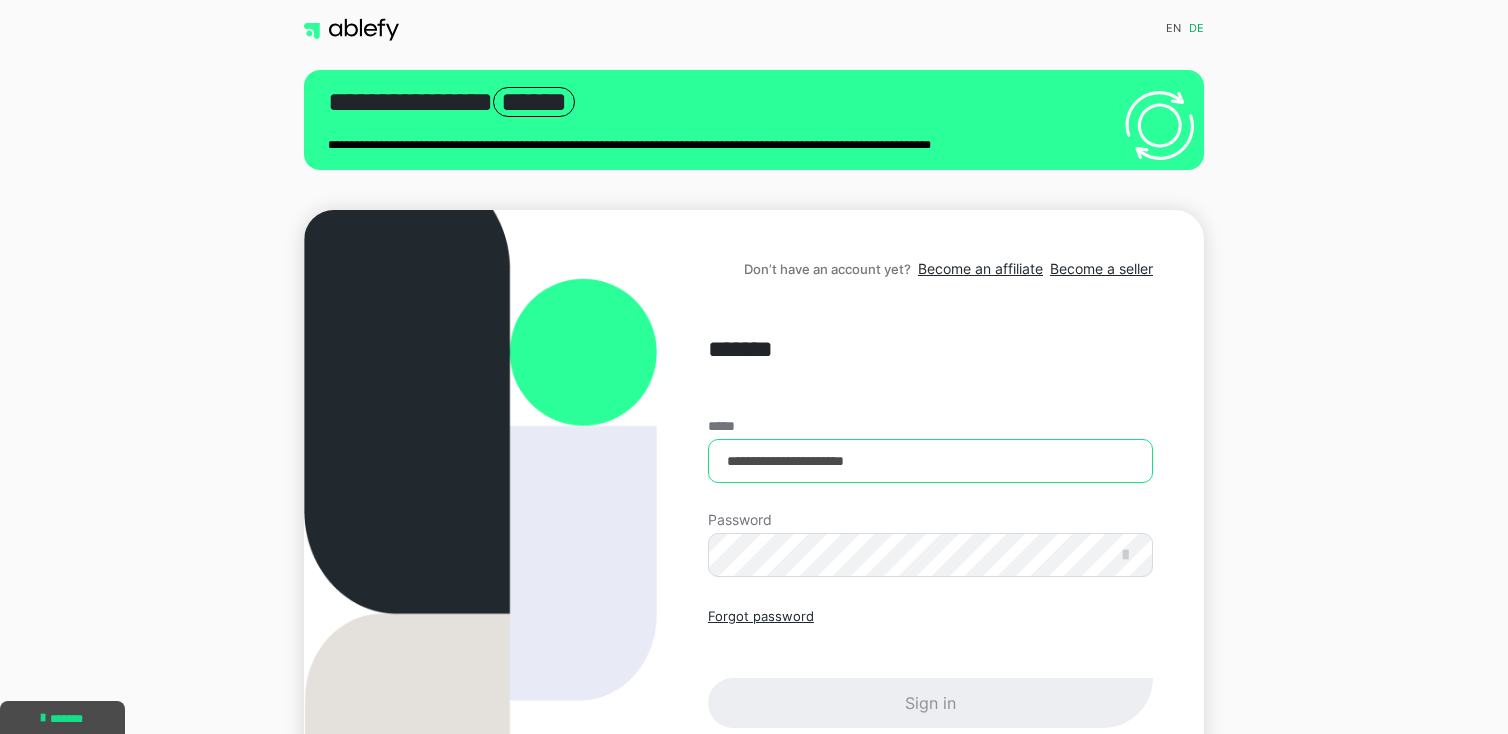 type on "**********" 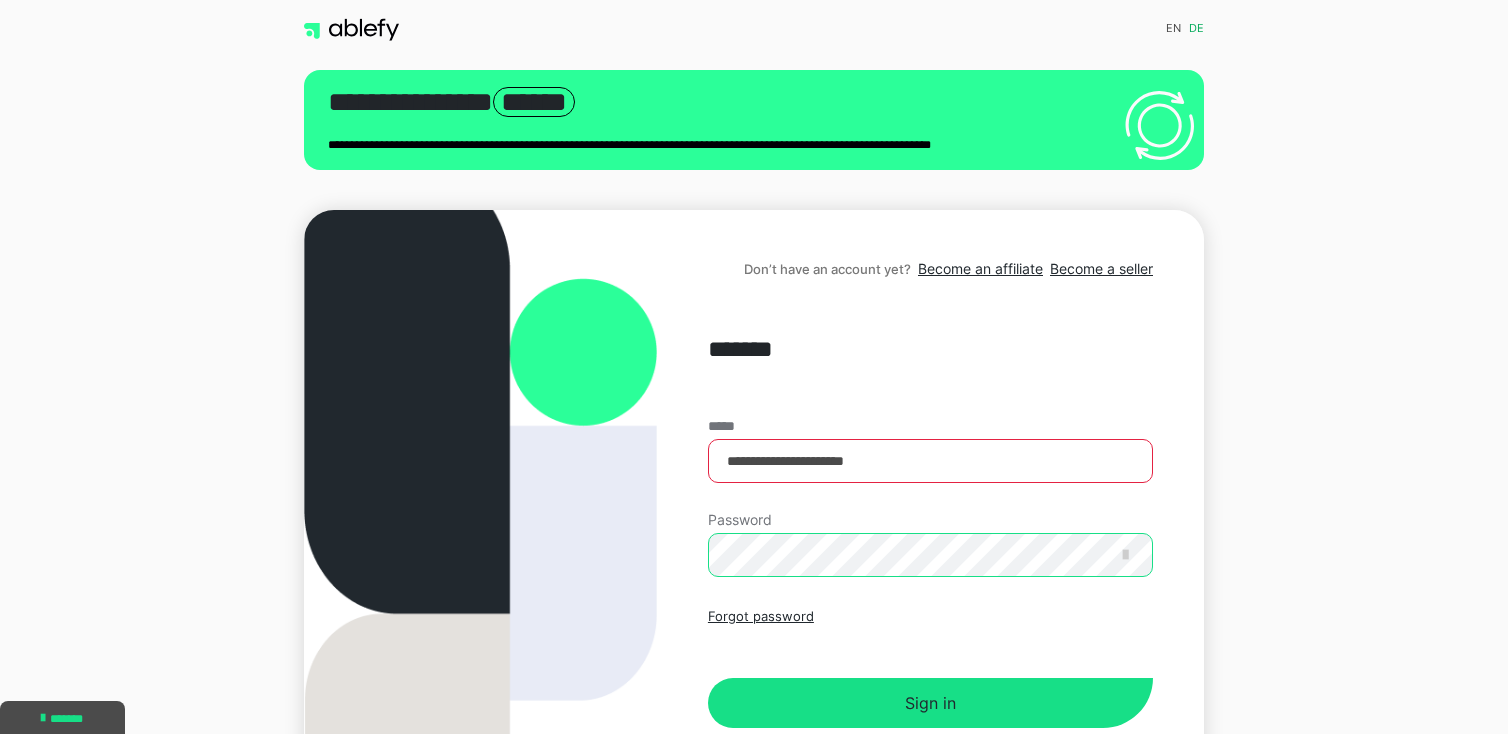 click on "Sign in" at bounding box center (930, 703) 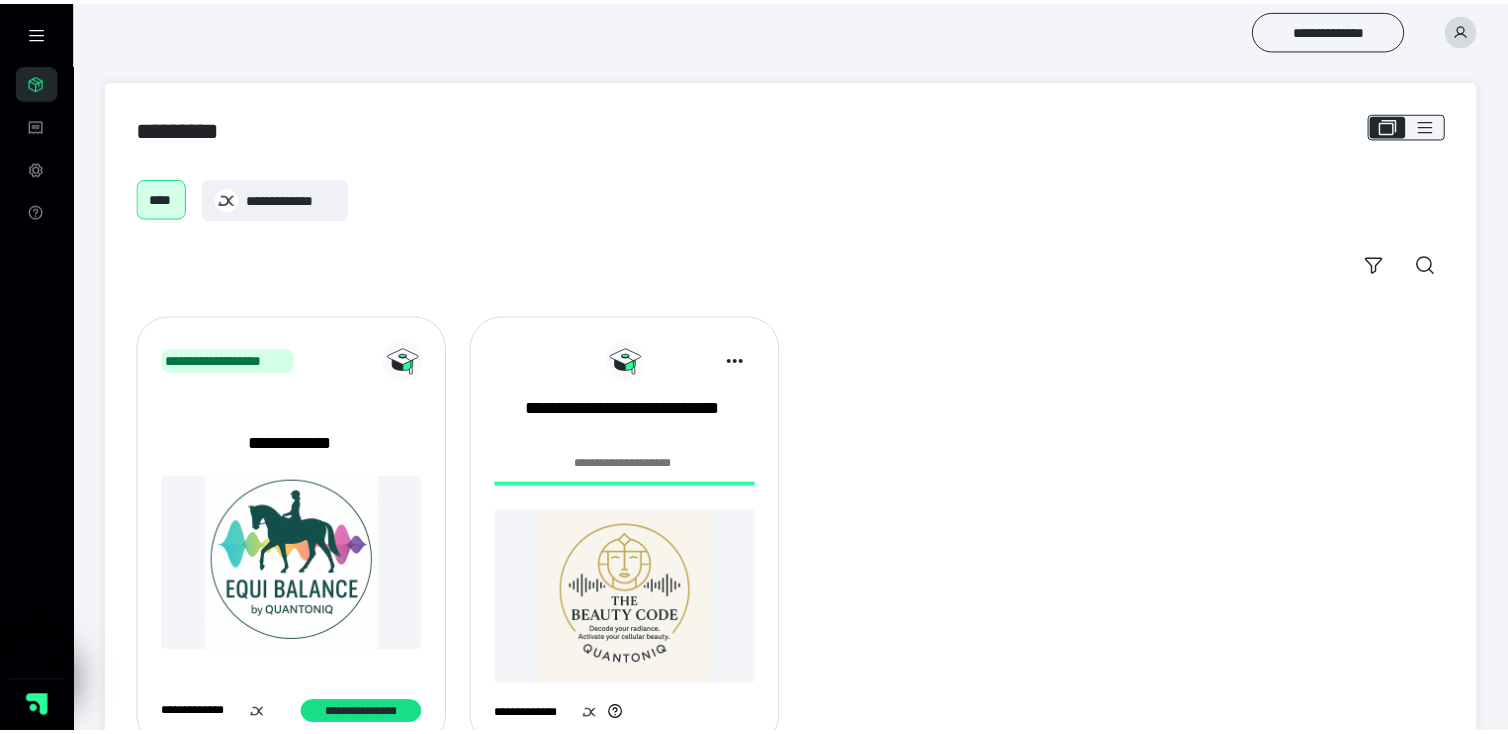 scroll, scrollTop: 0, scrollLeft: 0, axis: both 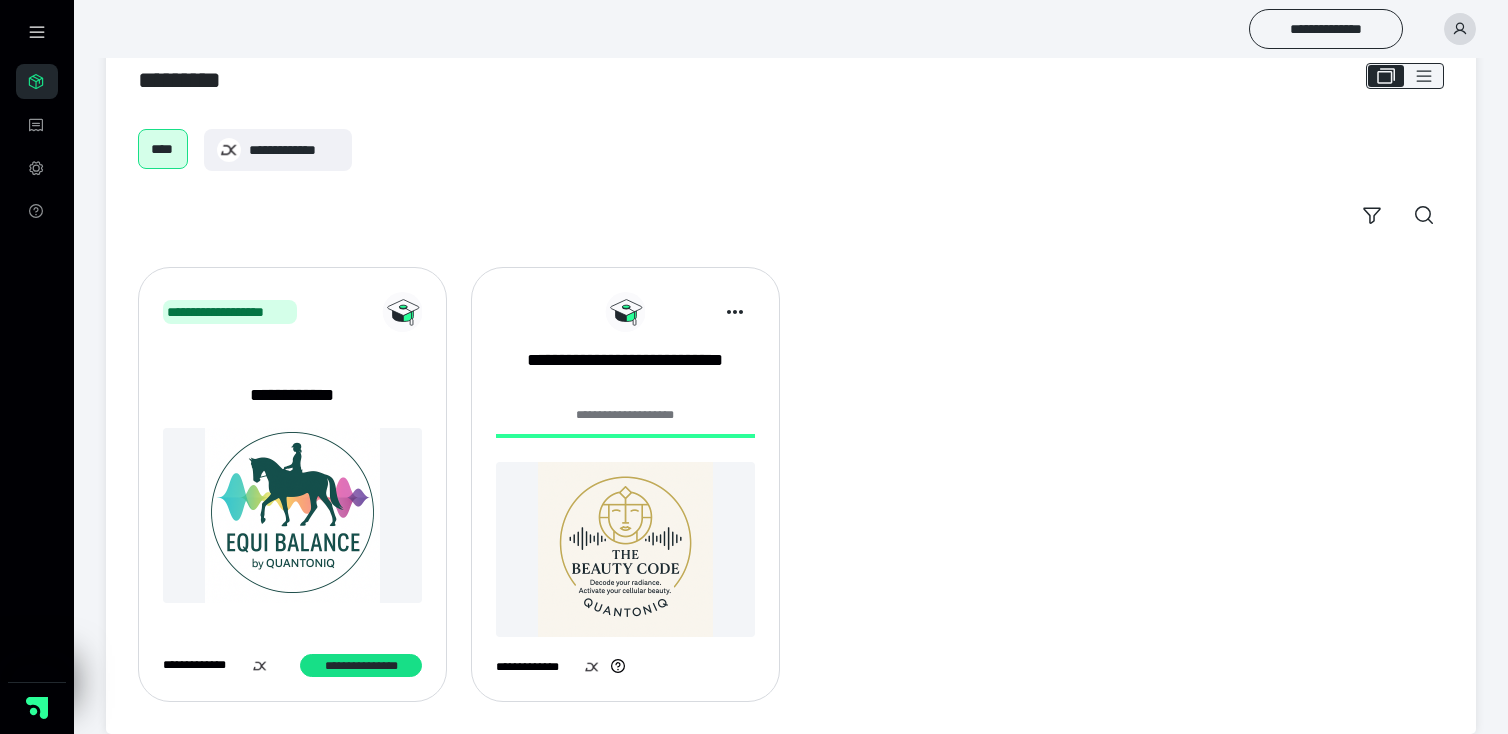 click at bounding box center (37, 32) 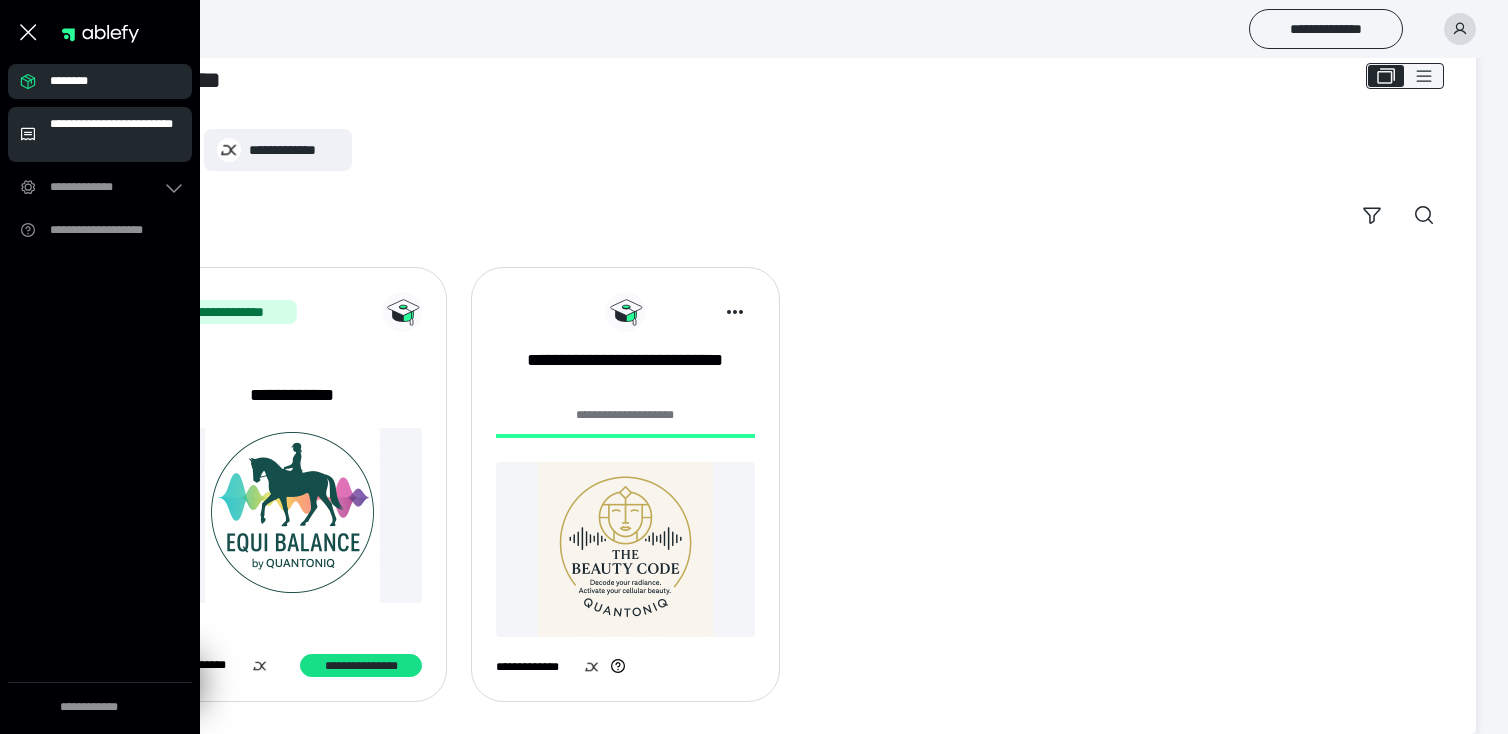 click on "**********" at bounding box center [115, 134] 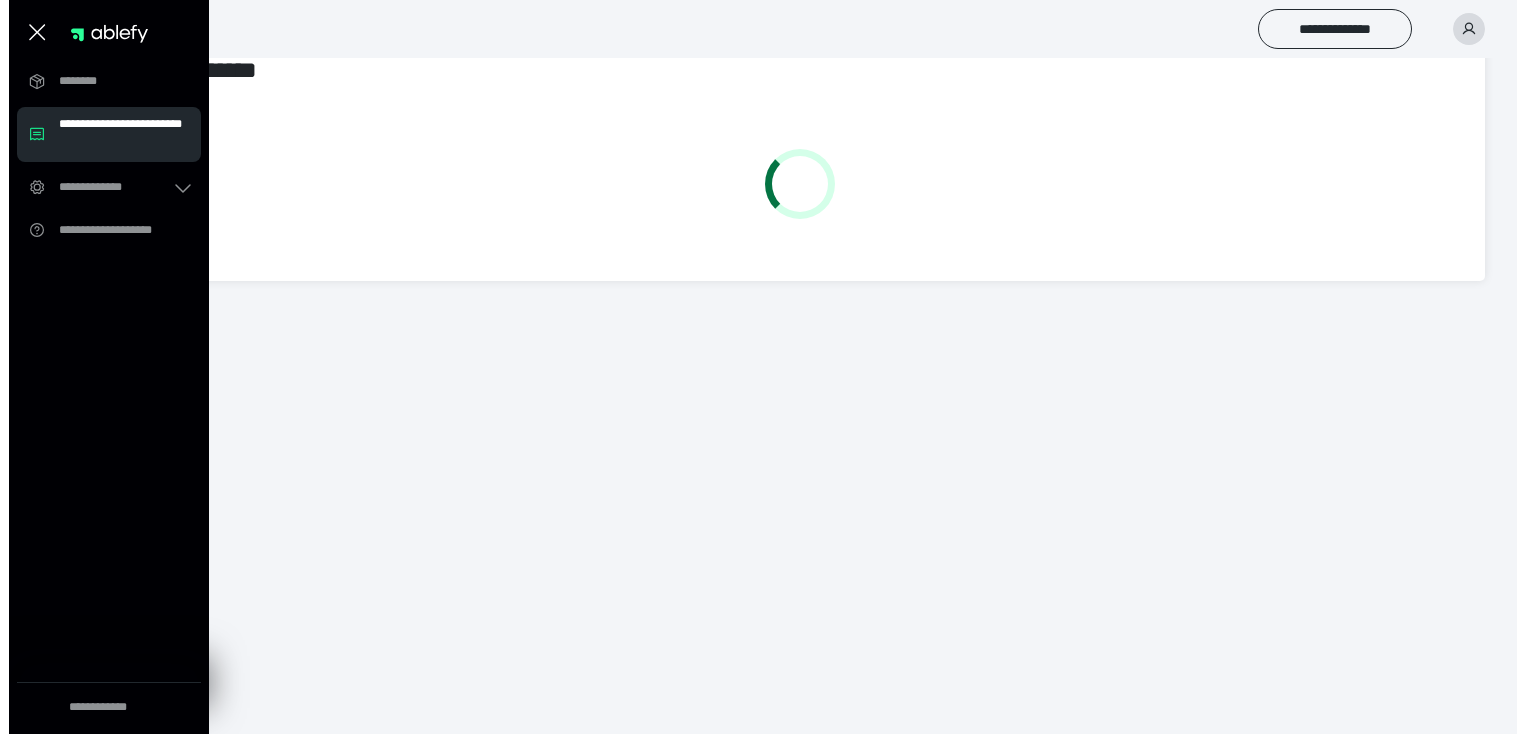 scroll, scrollTop: 0, scrollLeft: 0, axis: both 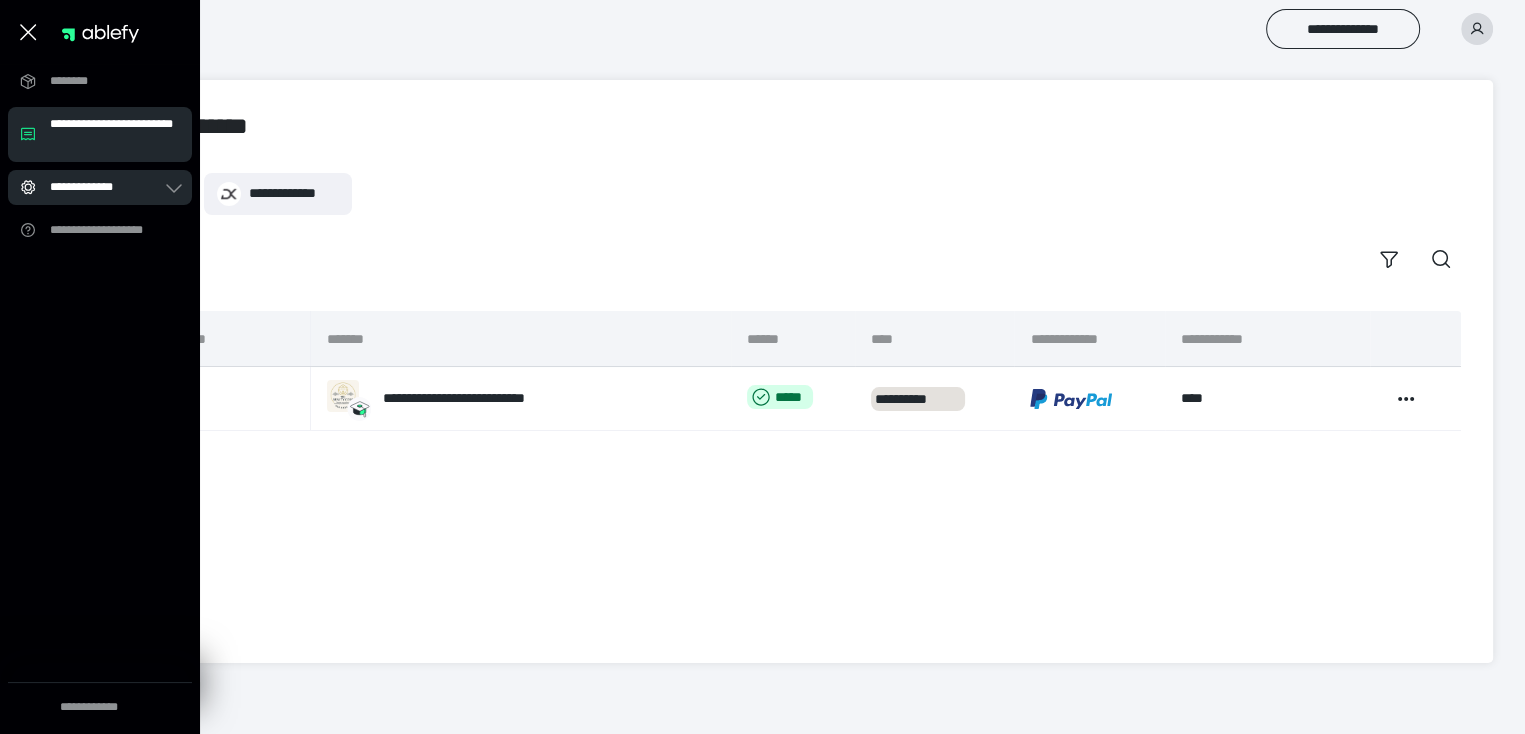 click on "**********" at bounding box center (92, 187) 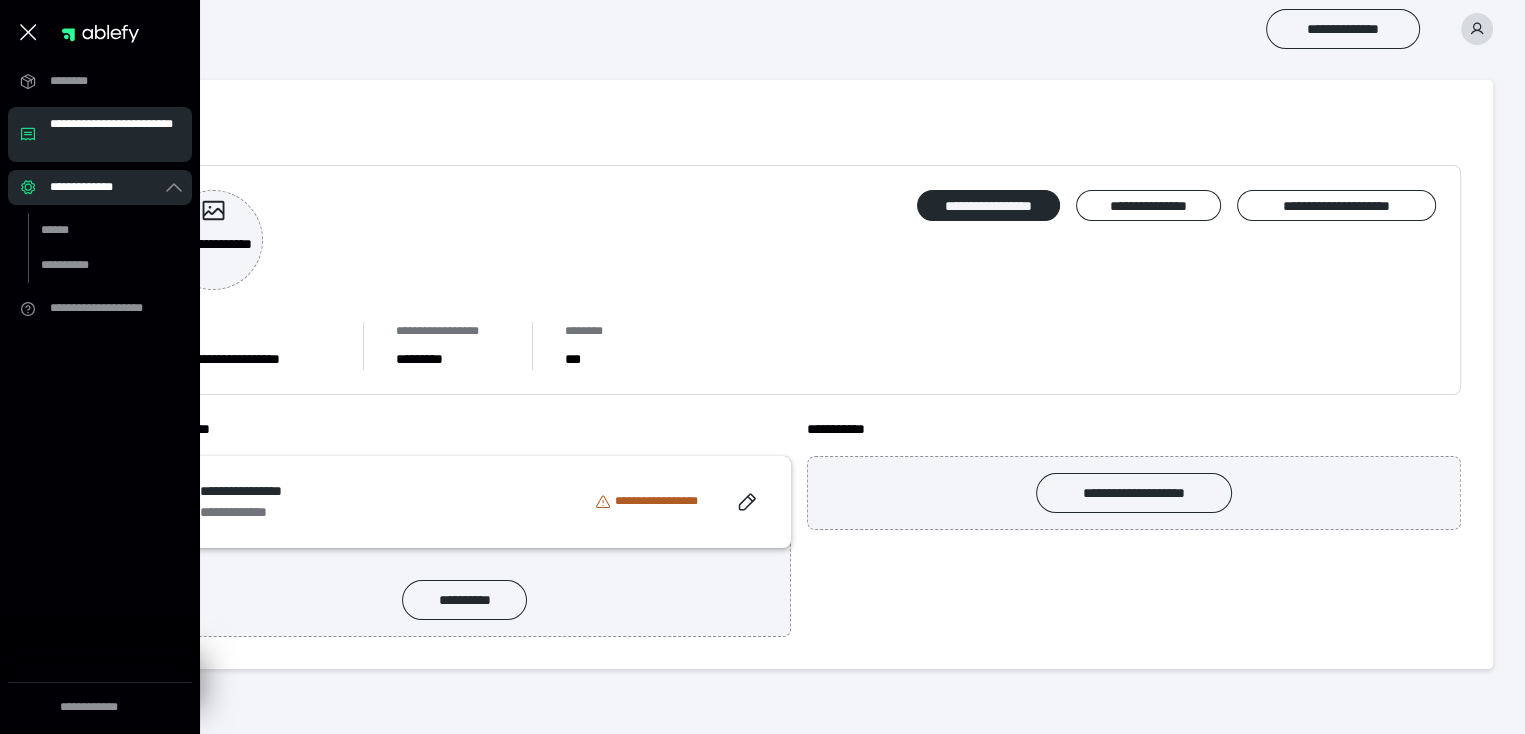 click 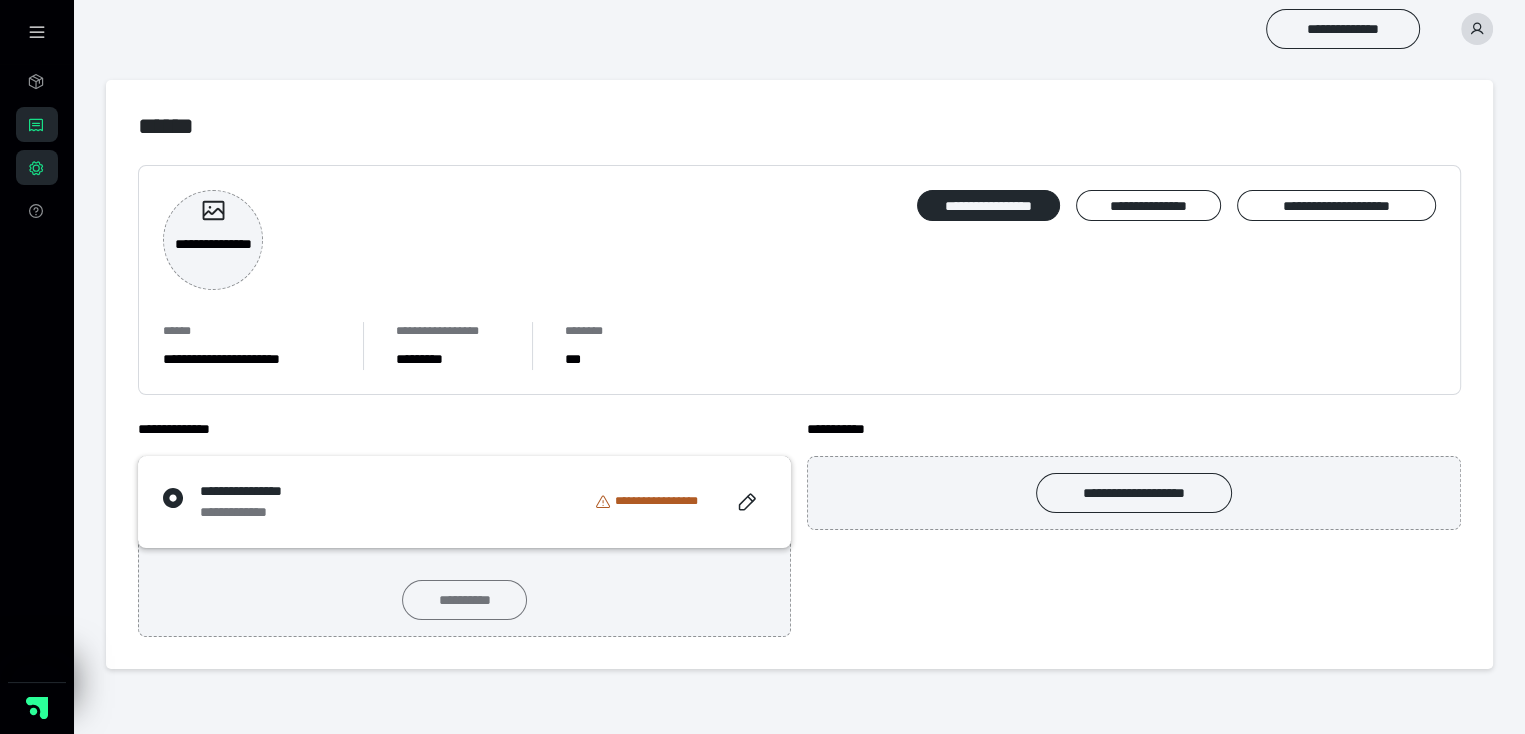 click on "**********" at bounding box center [464, 600] 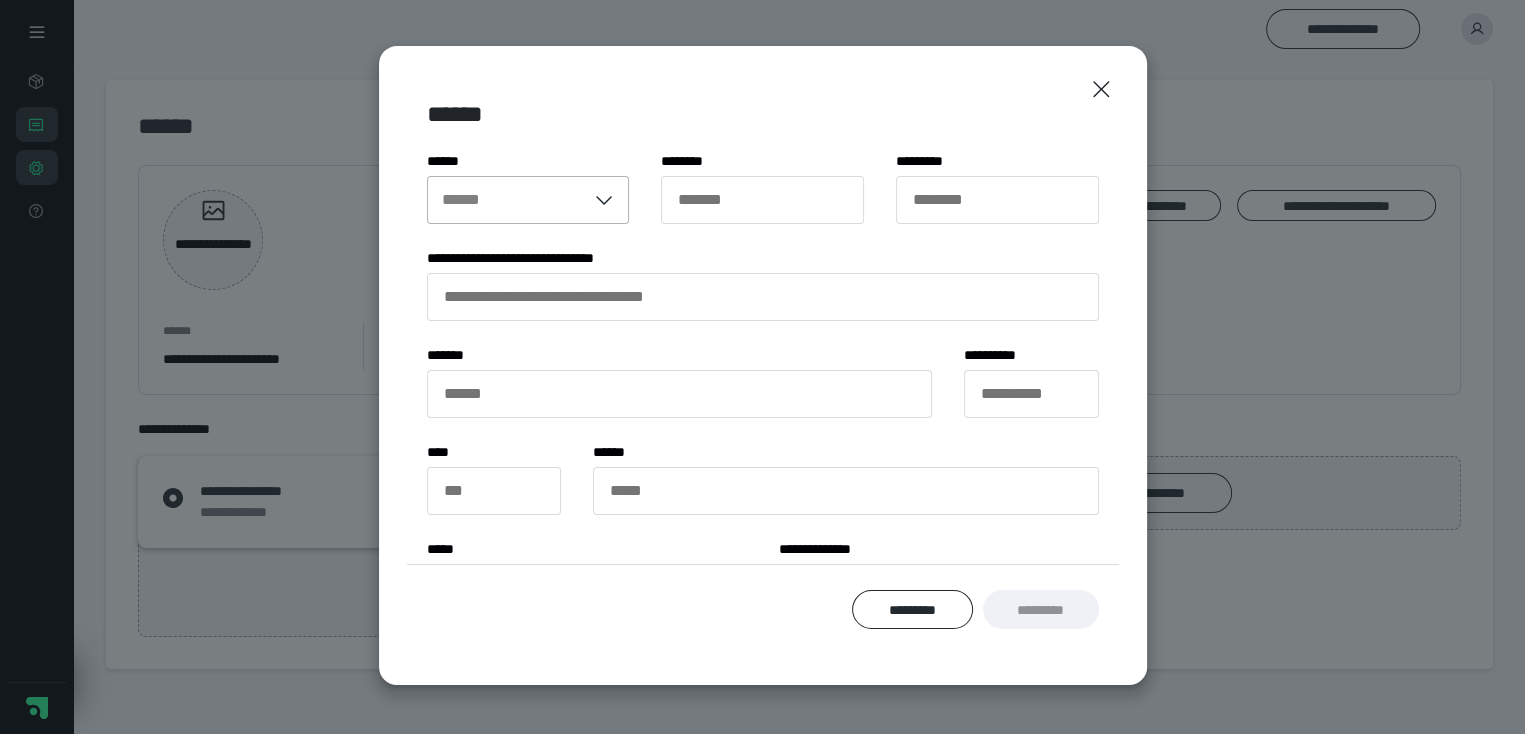 click at bounding box center [607, 200] 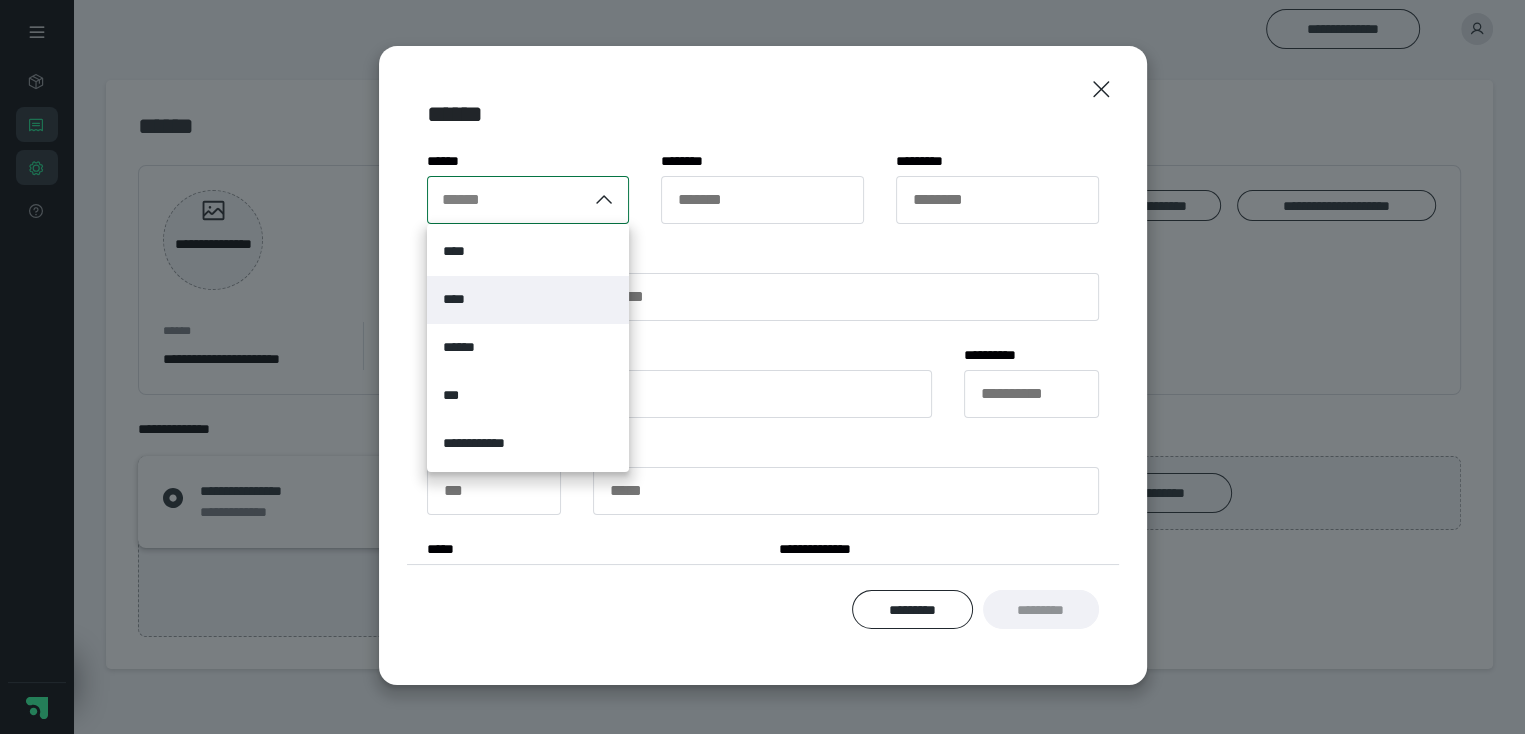 click on "****" at bounding box center [528, 300] 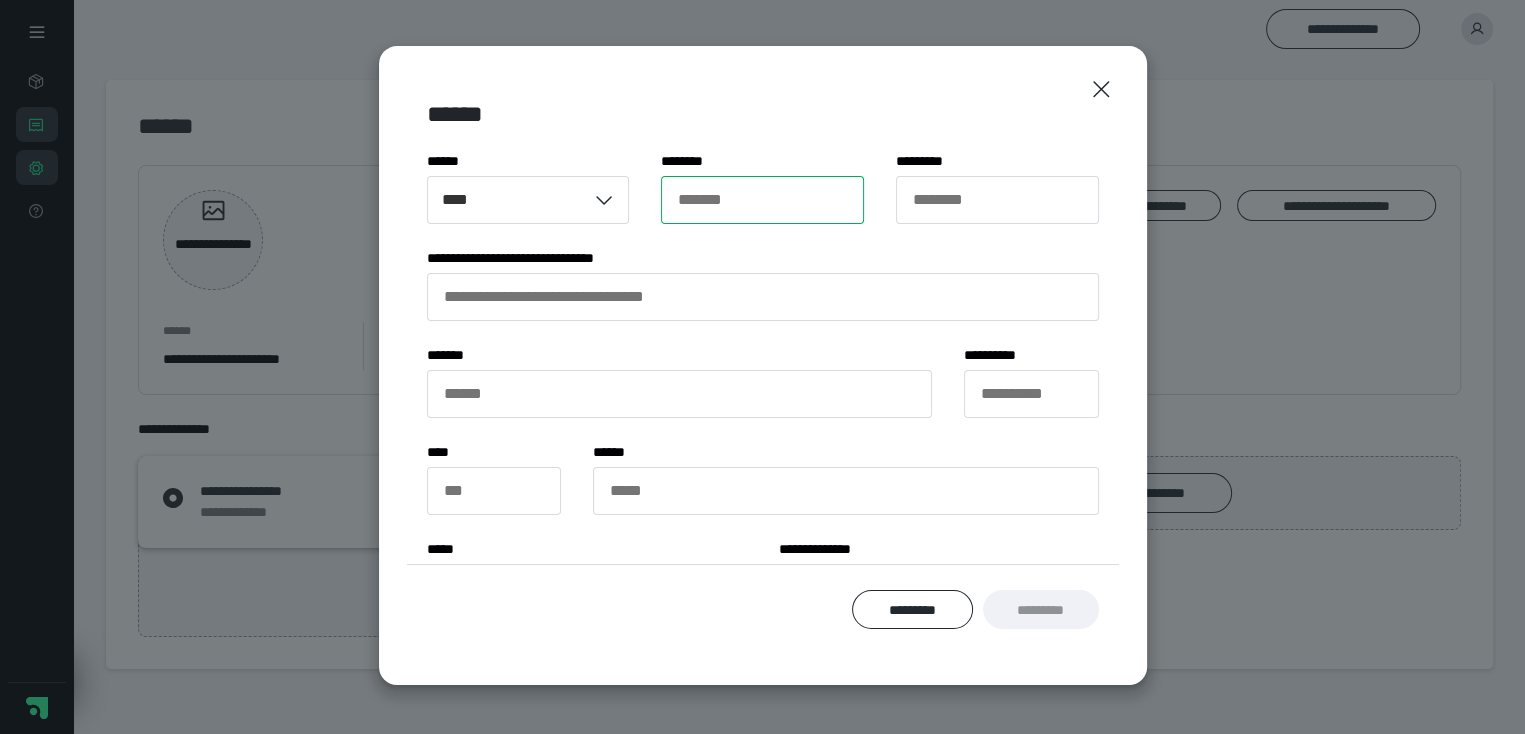 click on "******* *" at bounding box center (762, 200) 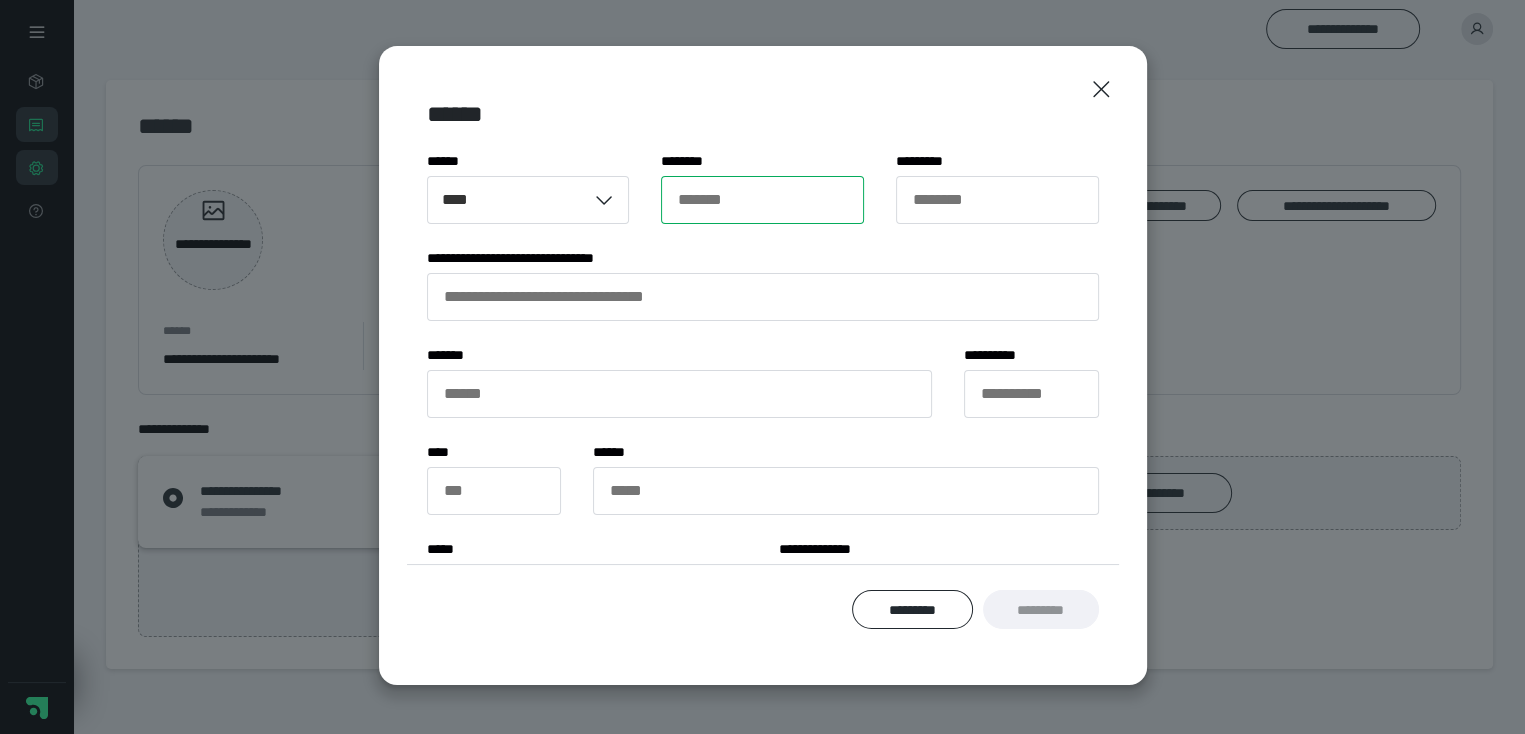 type on "*" 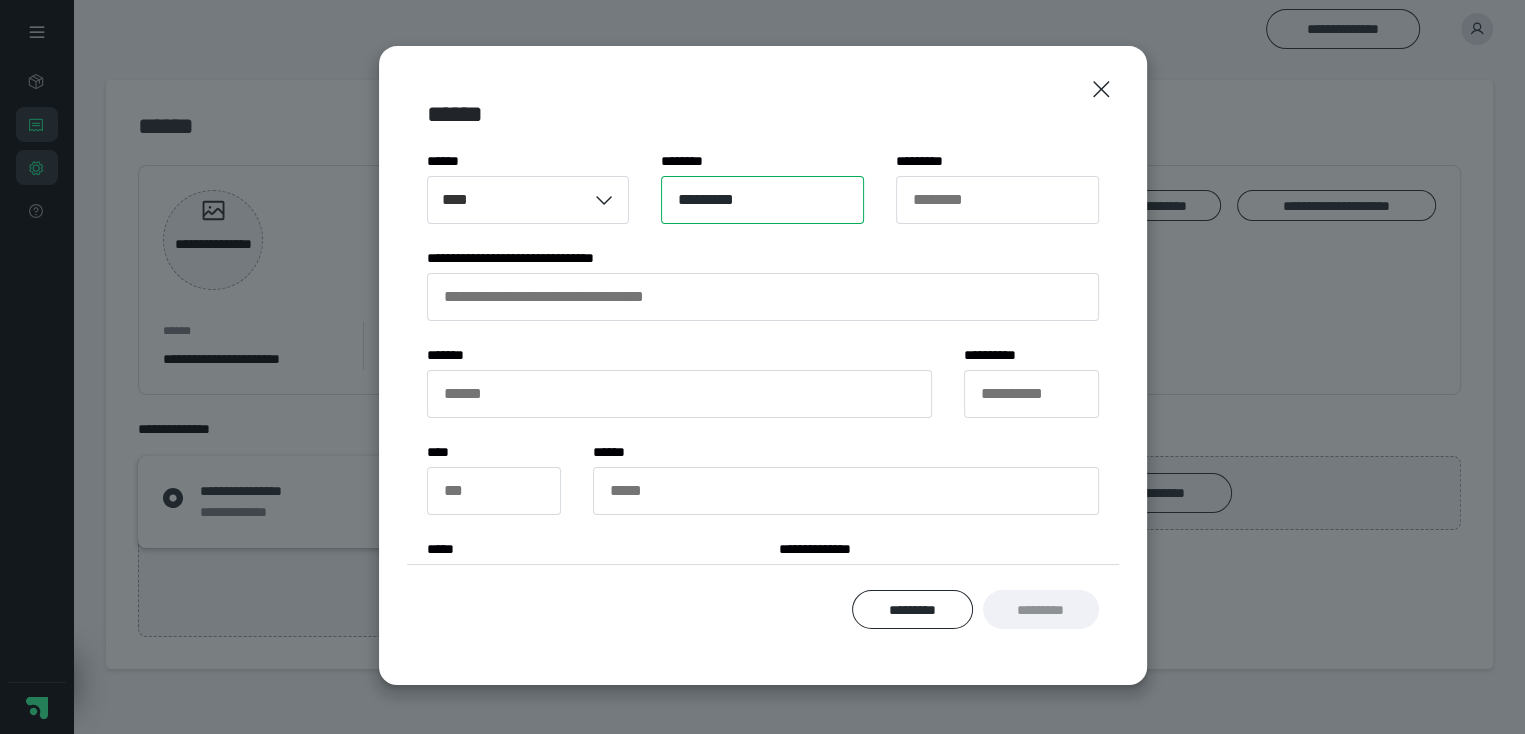 type on "*********" 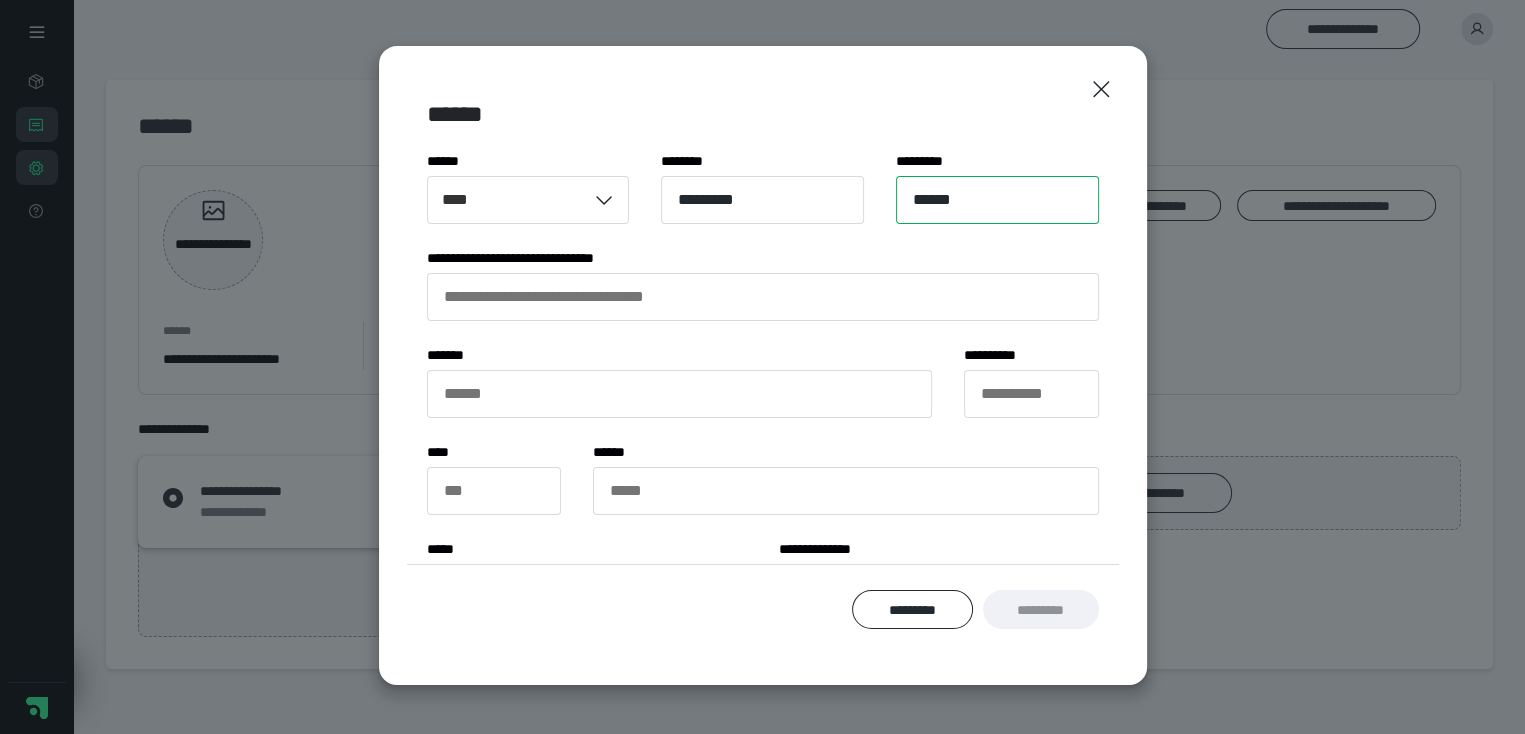 type on "******" 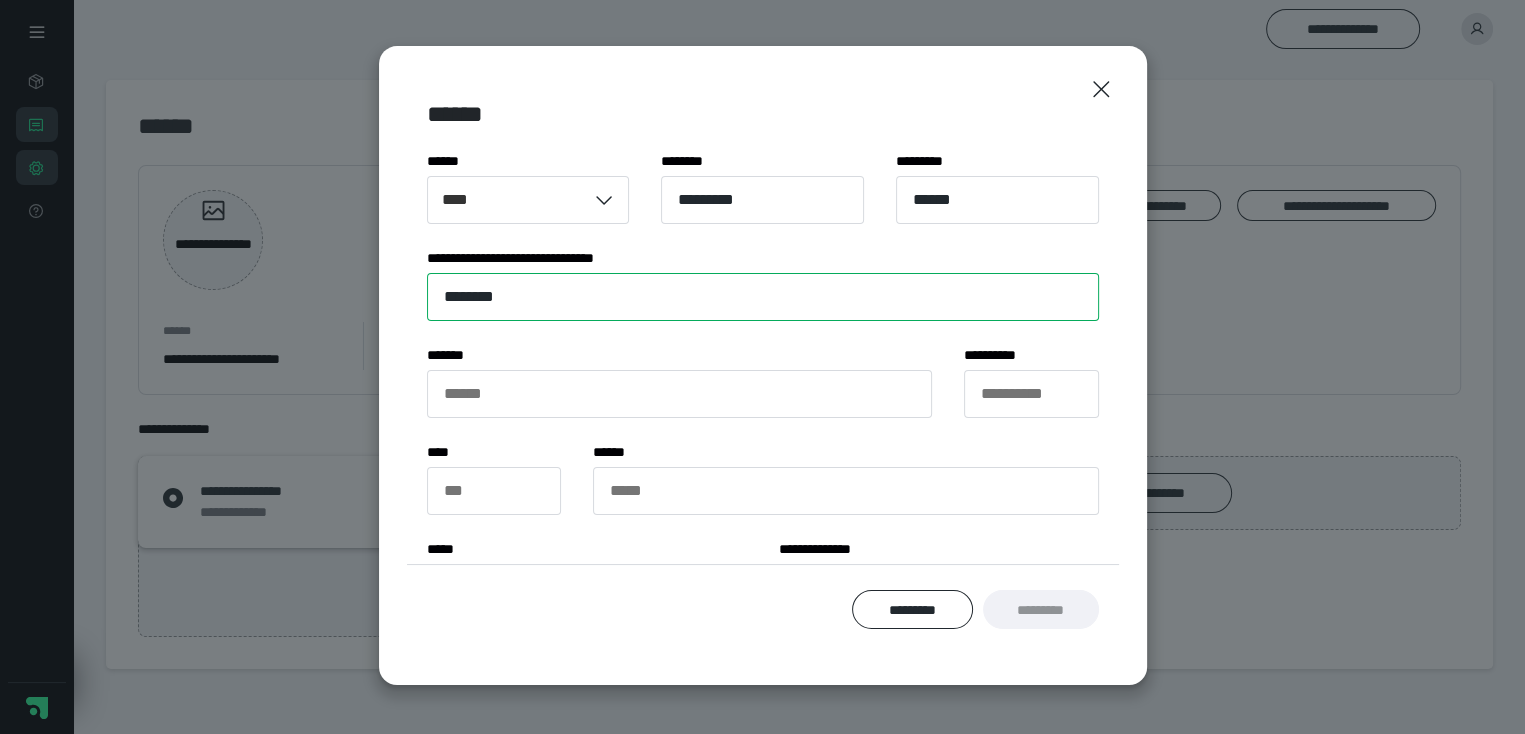 type on "********" 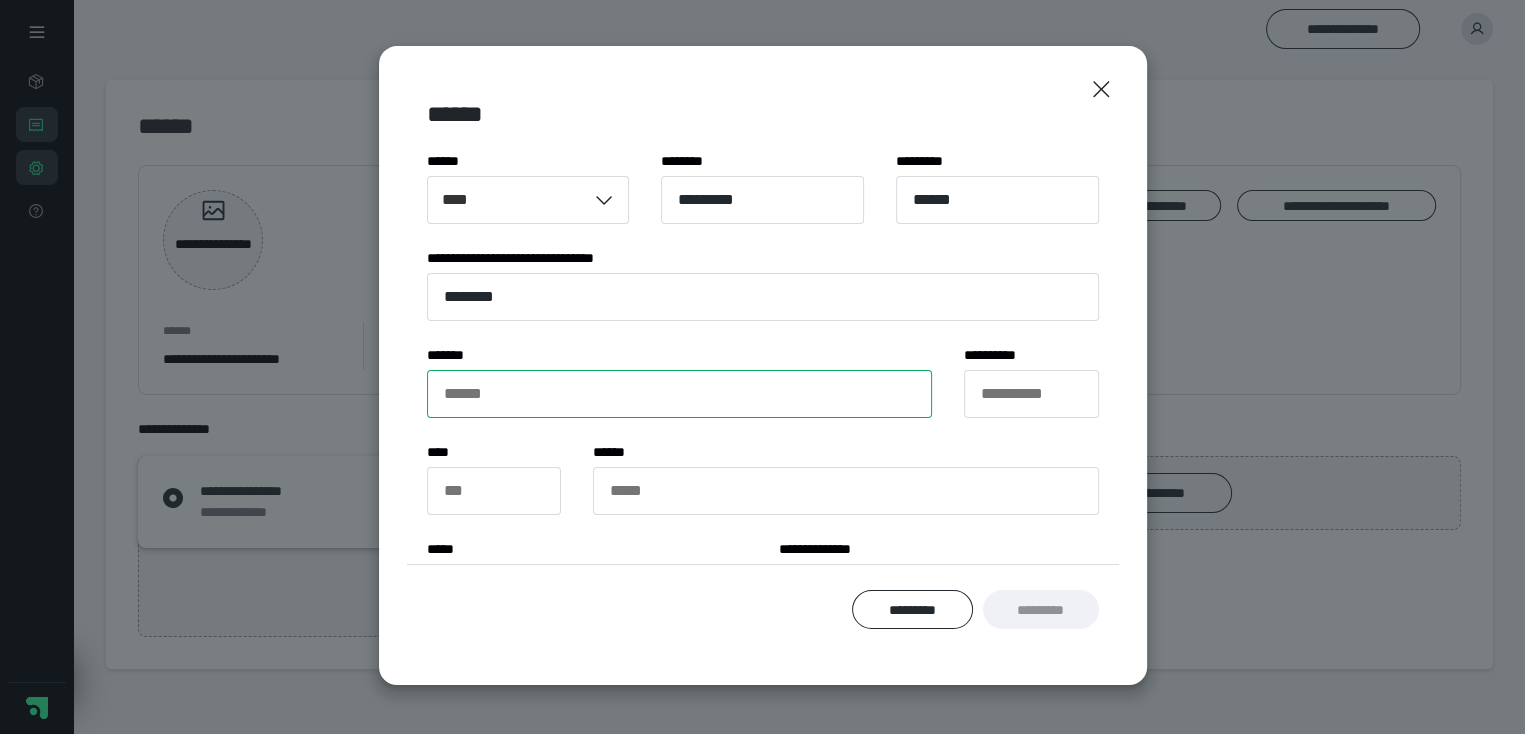 click on "****** *" at bounding box center [680, 394] 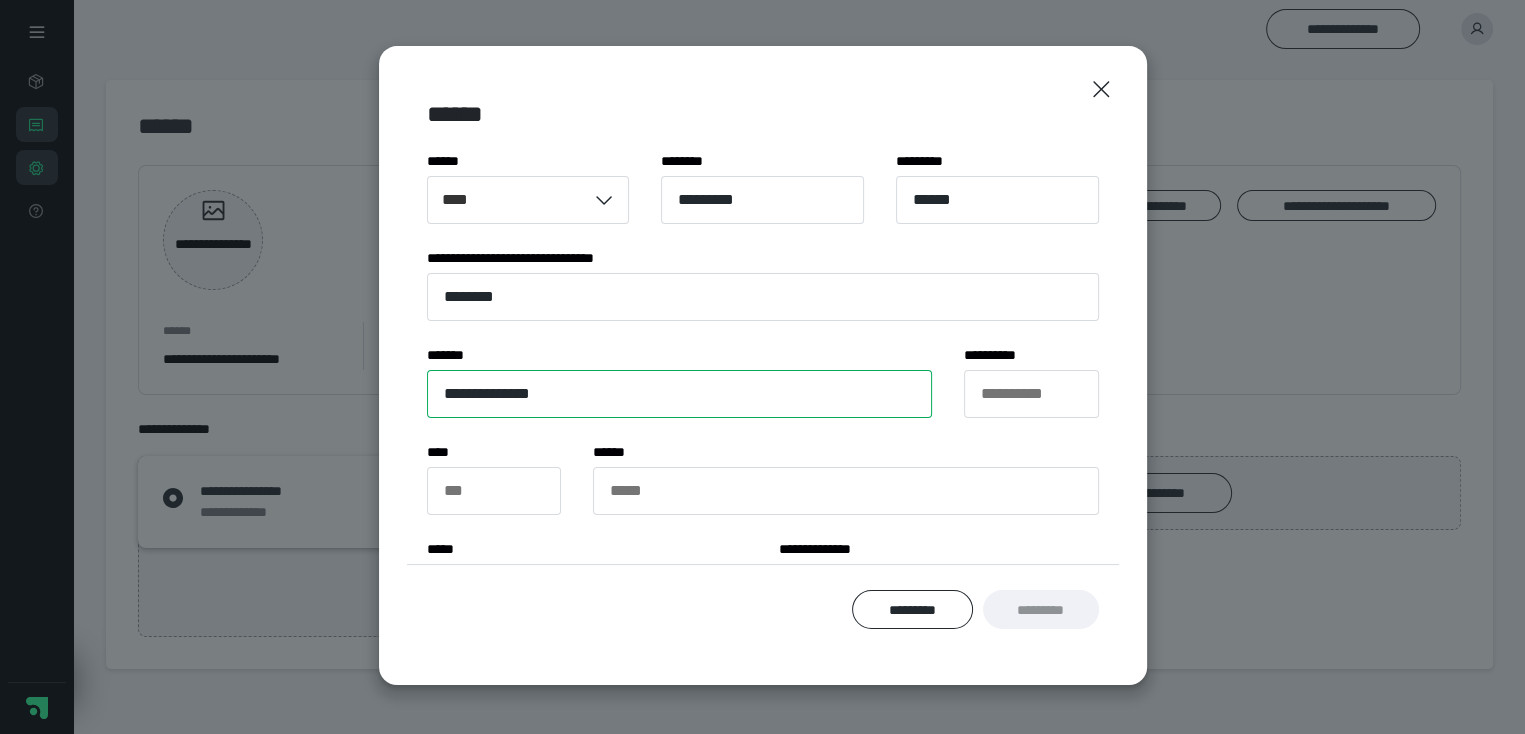 type on "**********" 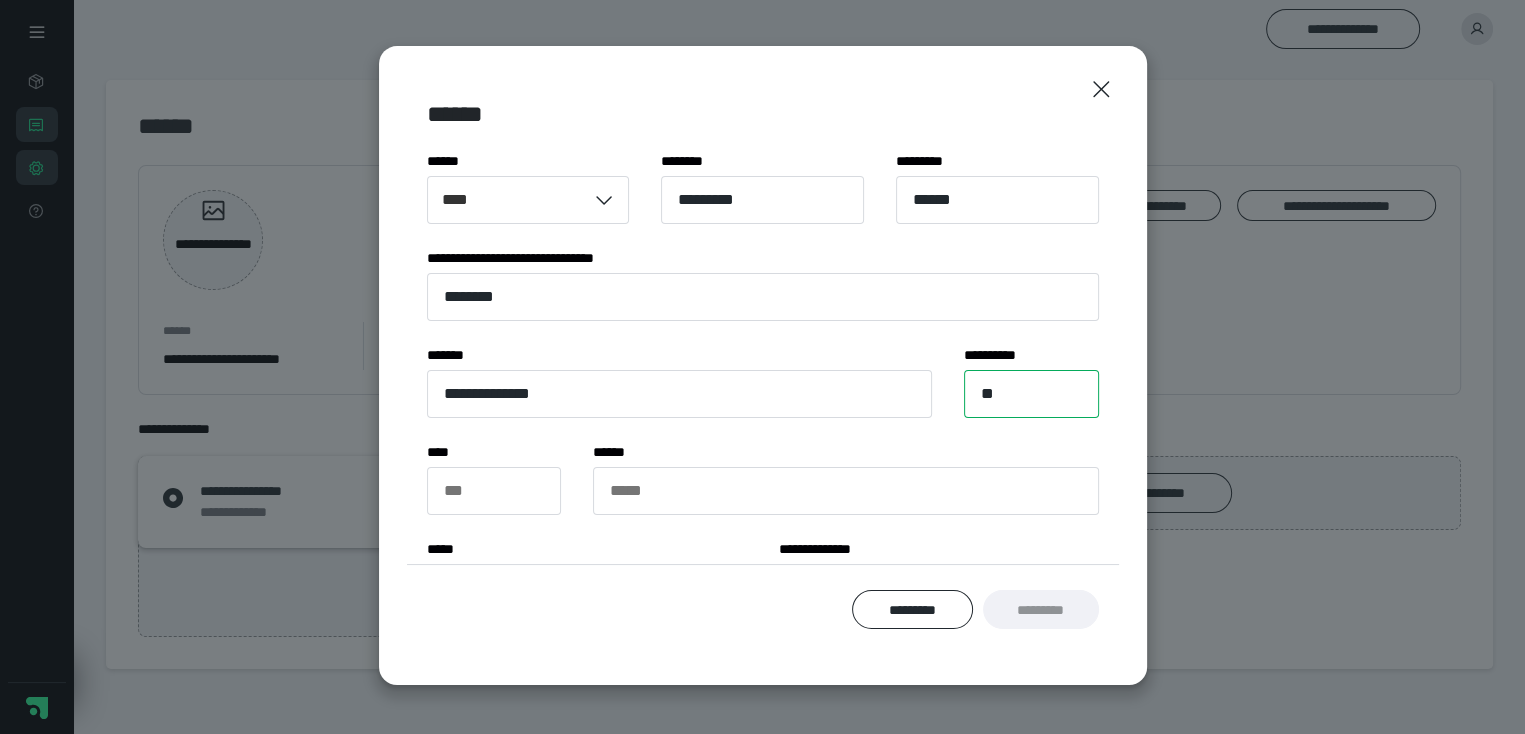 type on "**" 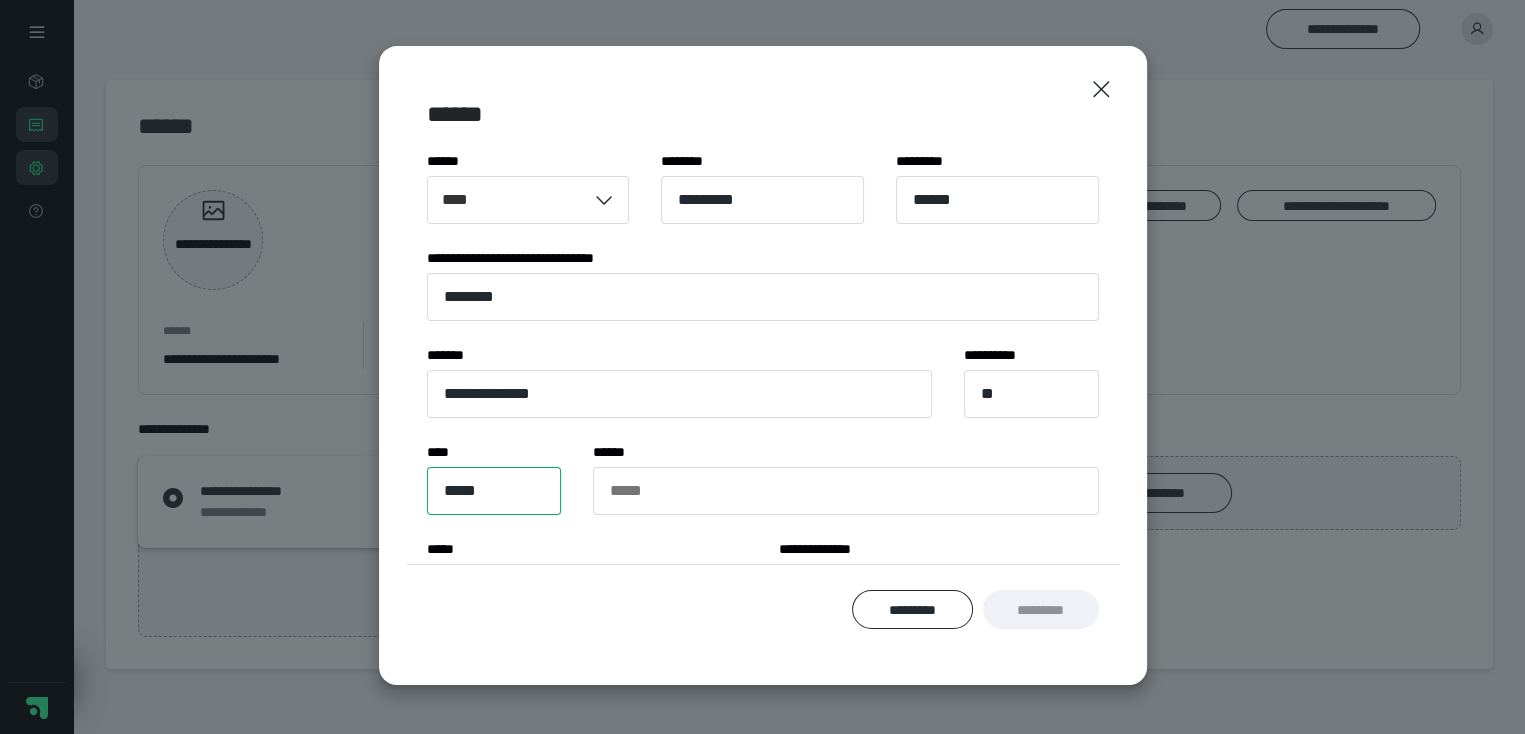type on "*****" 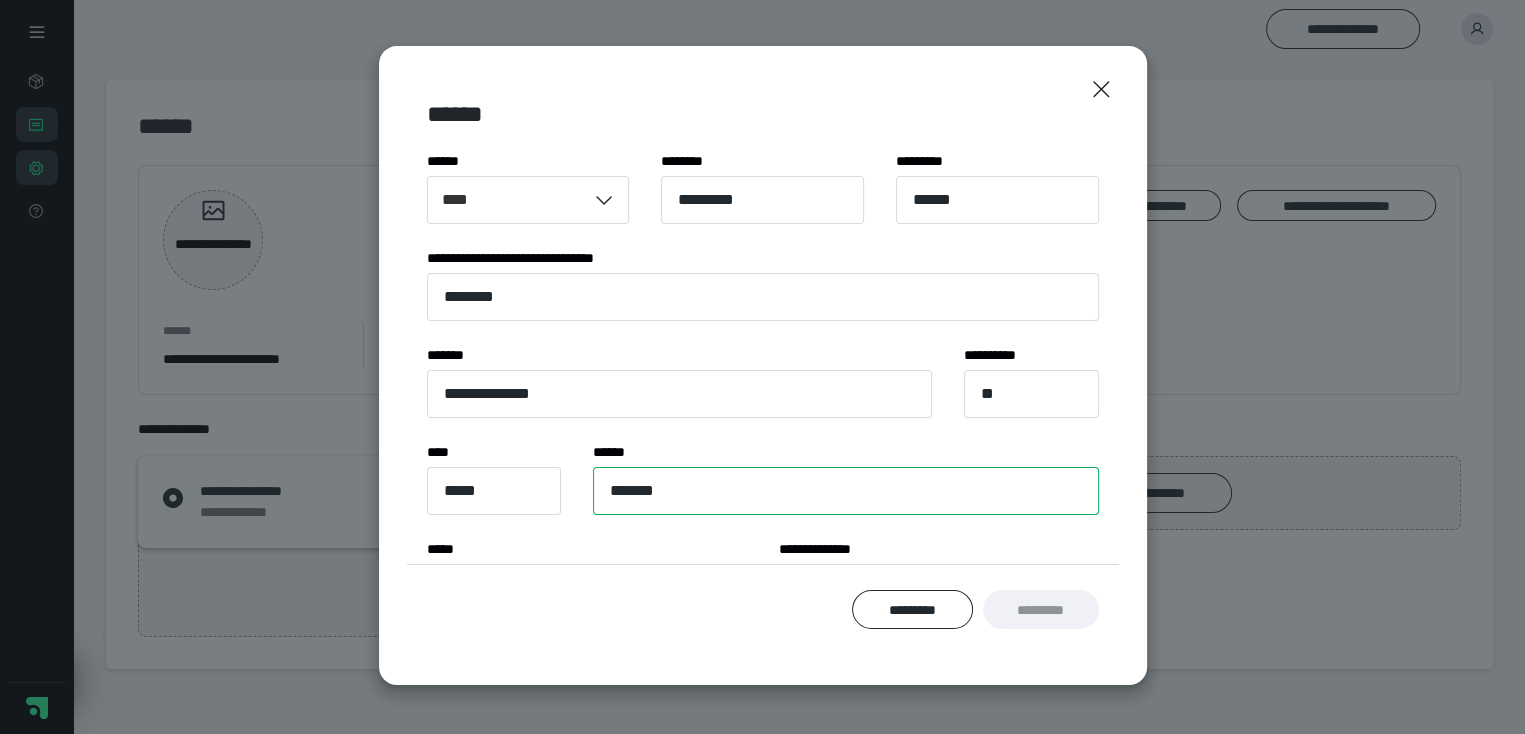 type on "*******" 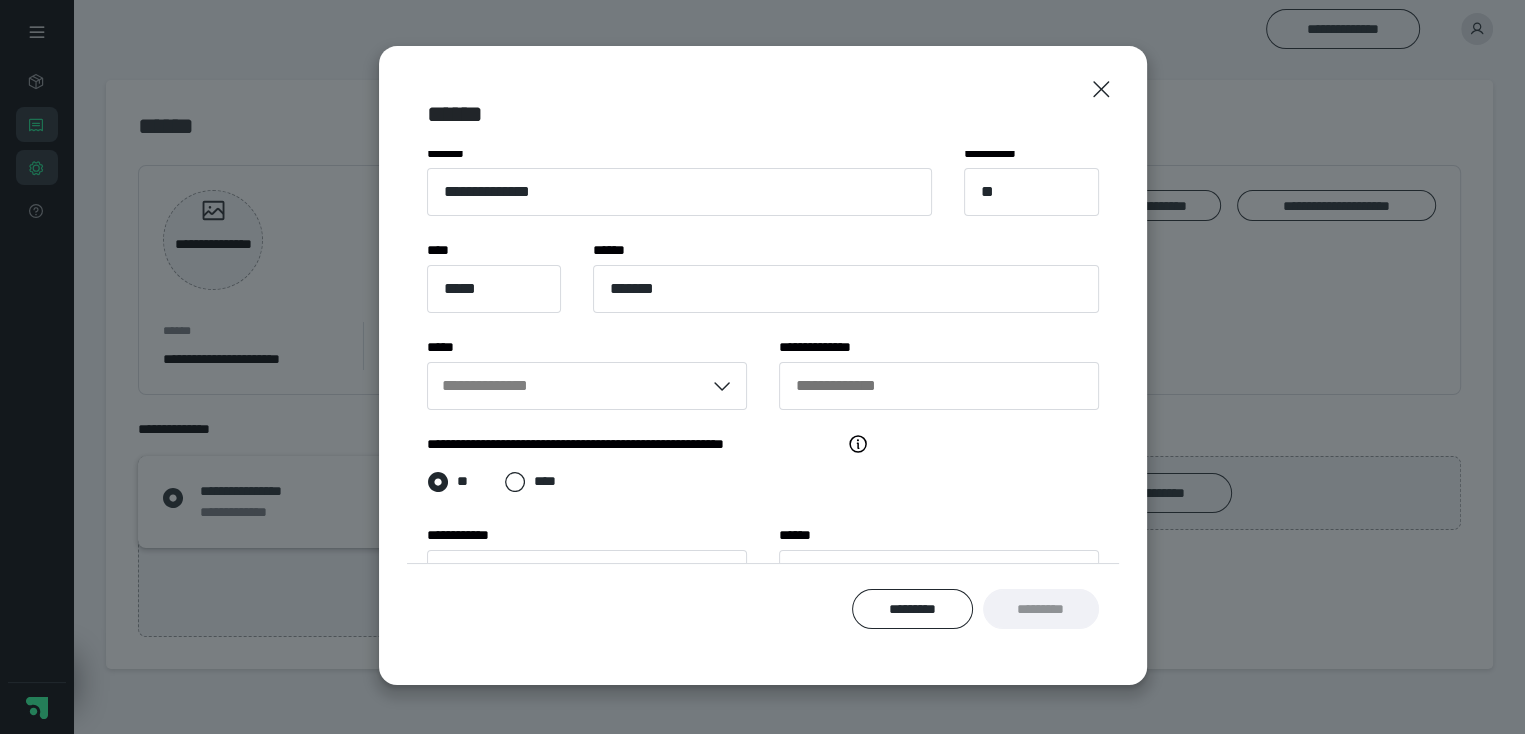 scroll, scrollTop: 238, scrollLeft: 0, axis: vertical 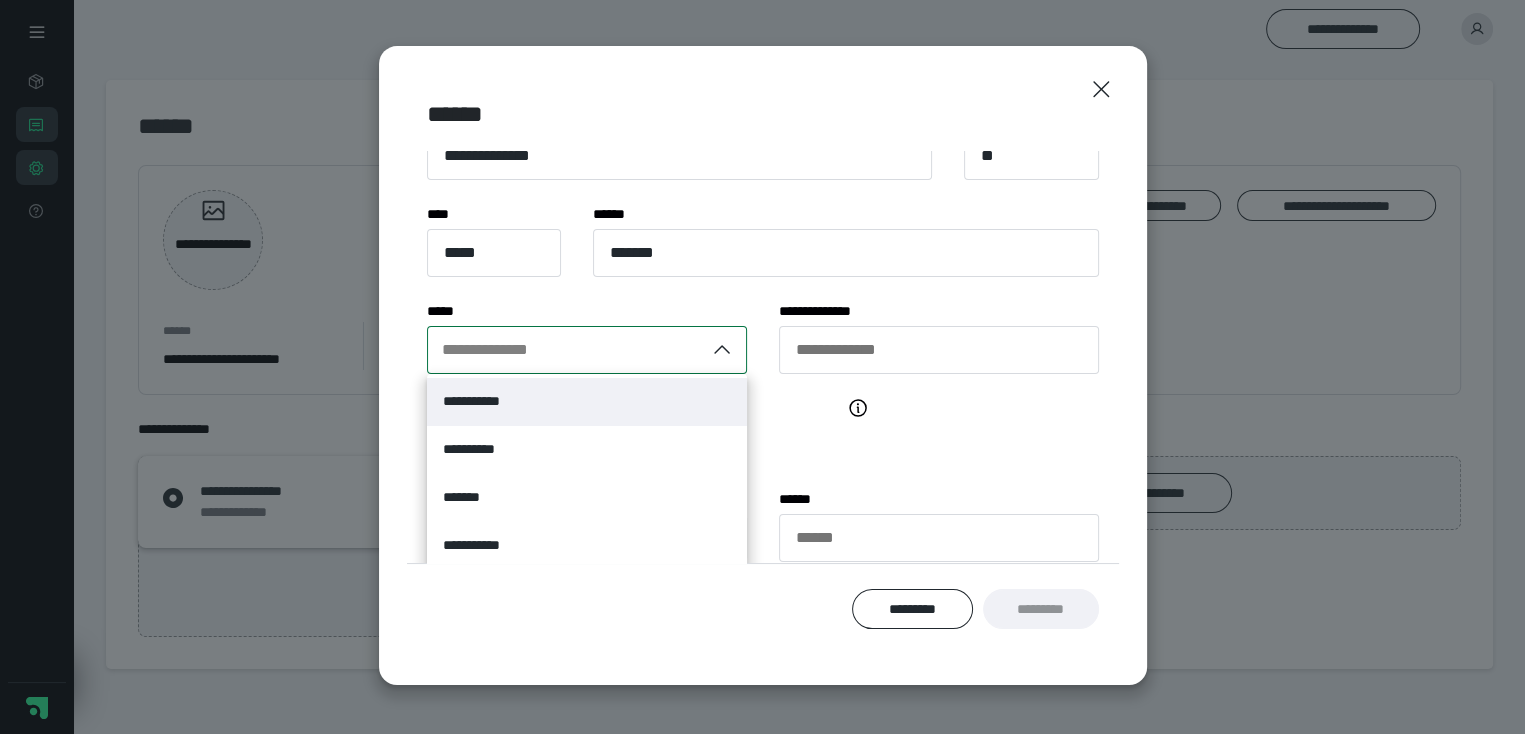 click on "**********" at bounding box center (503, 350) 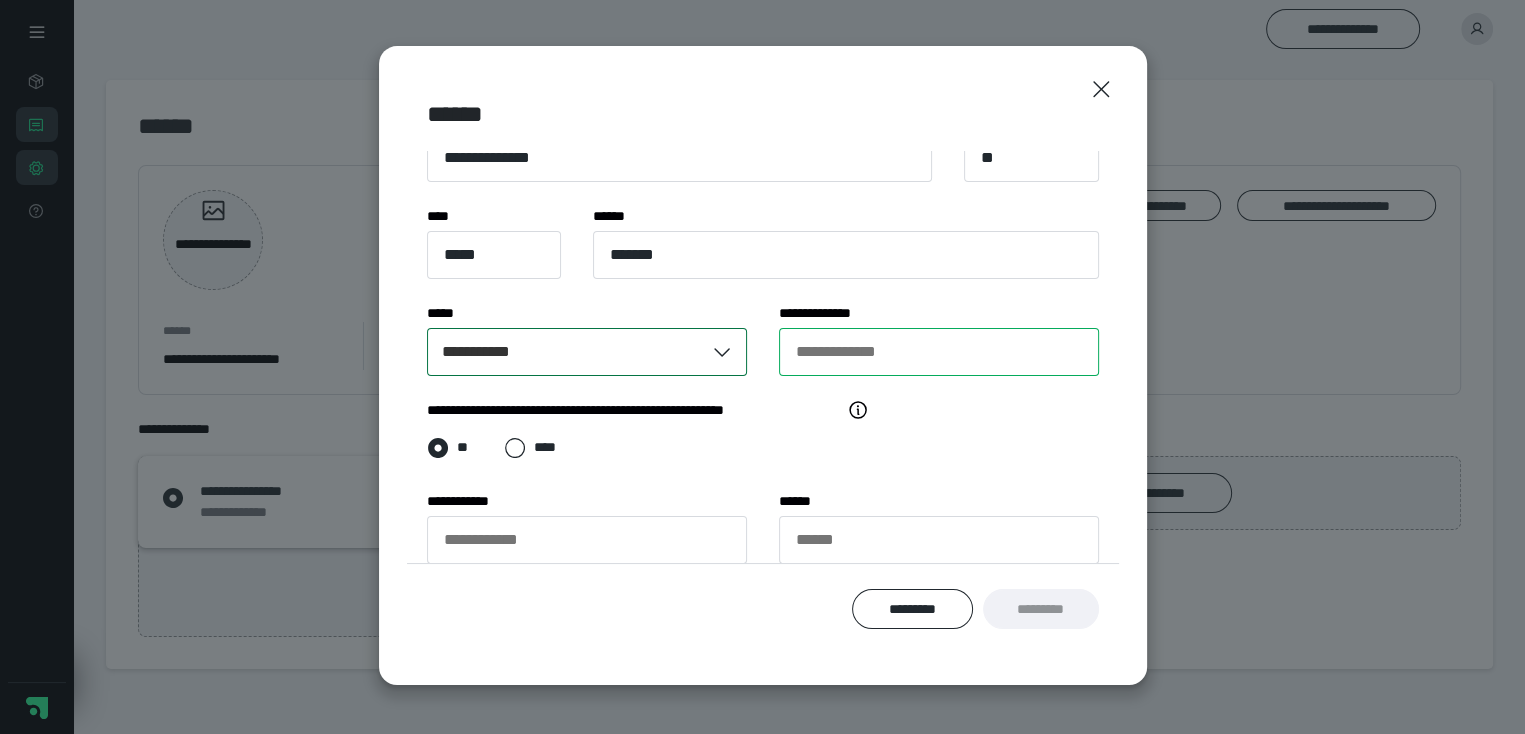 click on "**********" at bounding box center [939, 352] 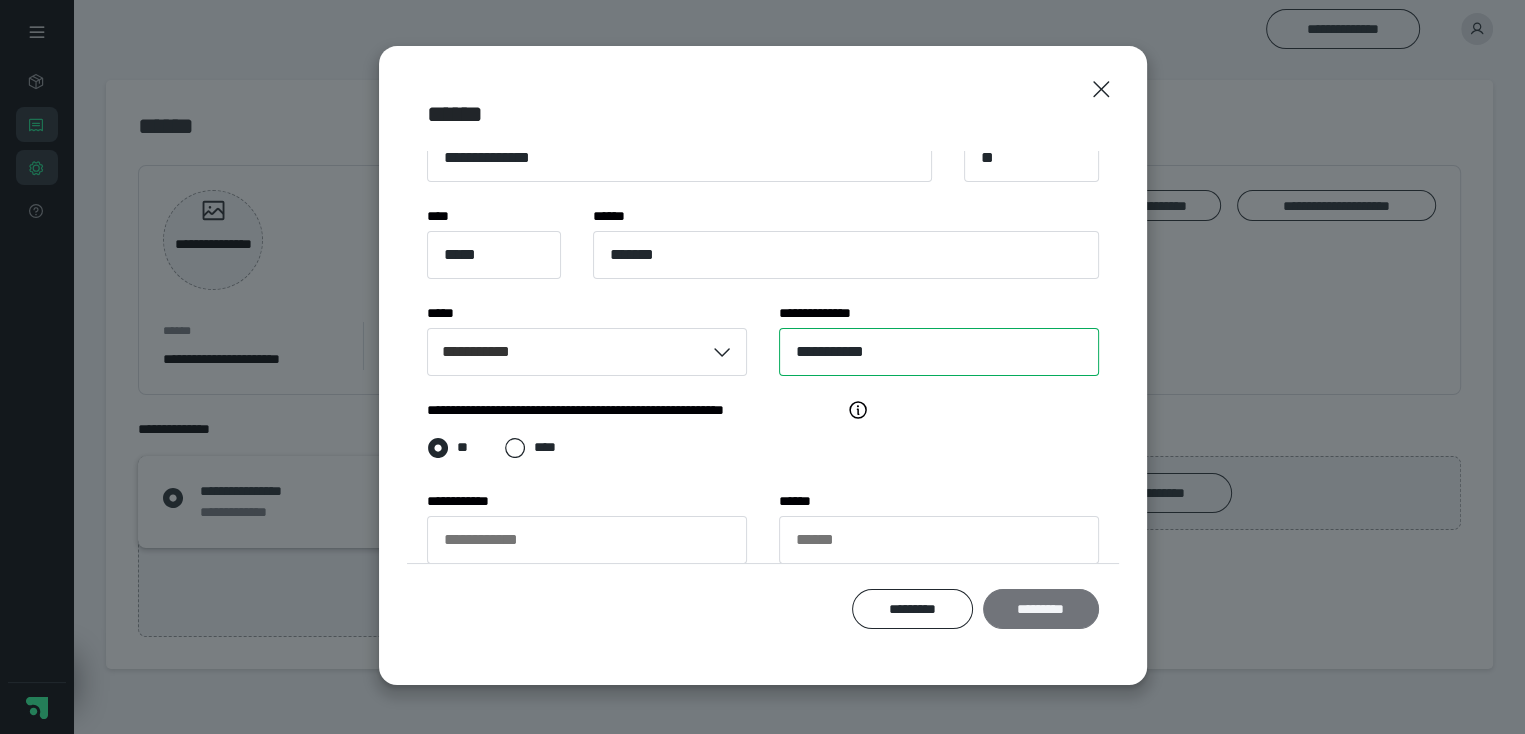 type on "**********" 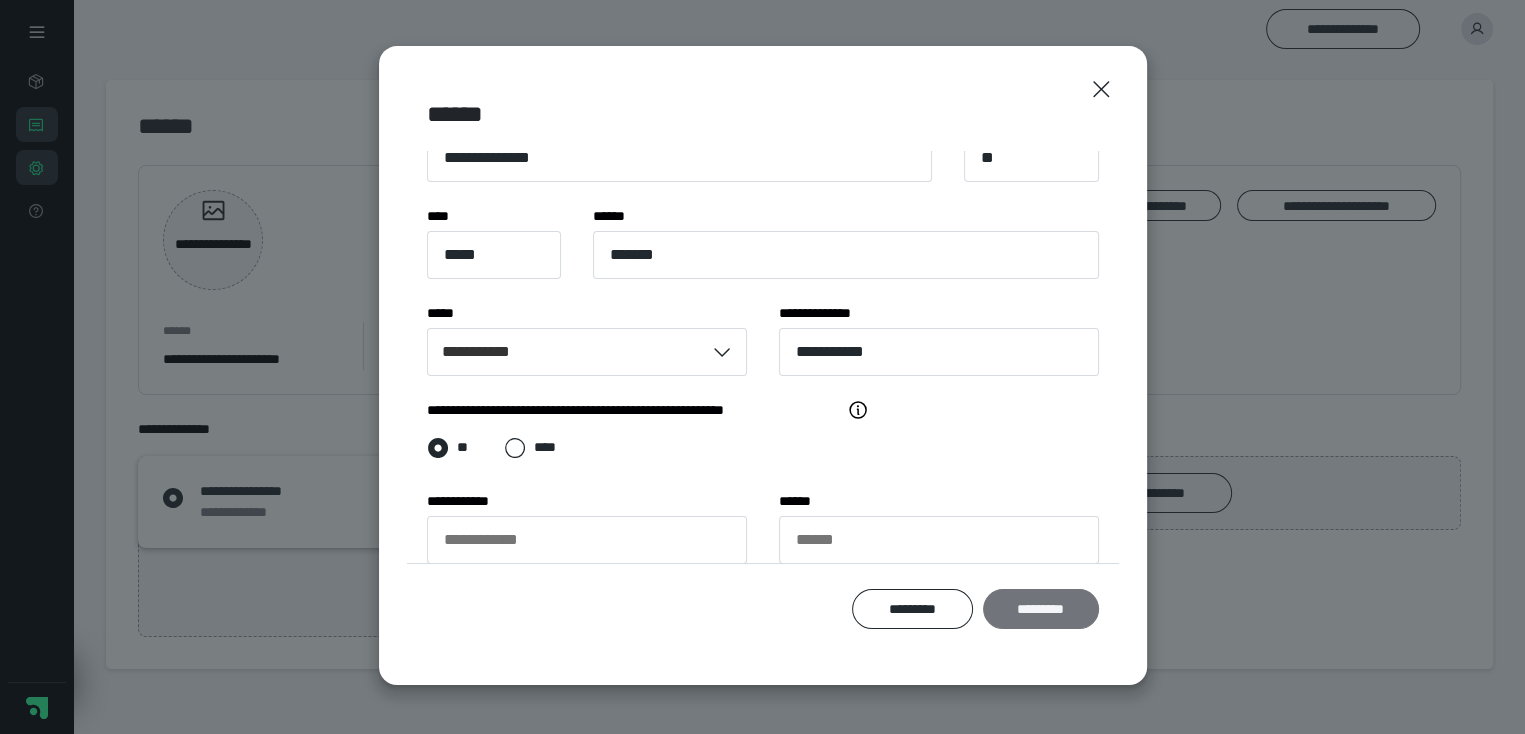 click on "*********" at bounding box center (1040, 609) 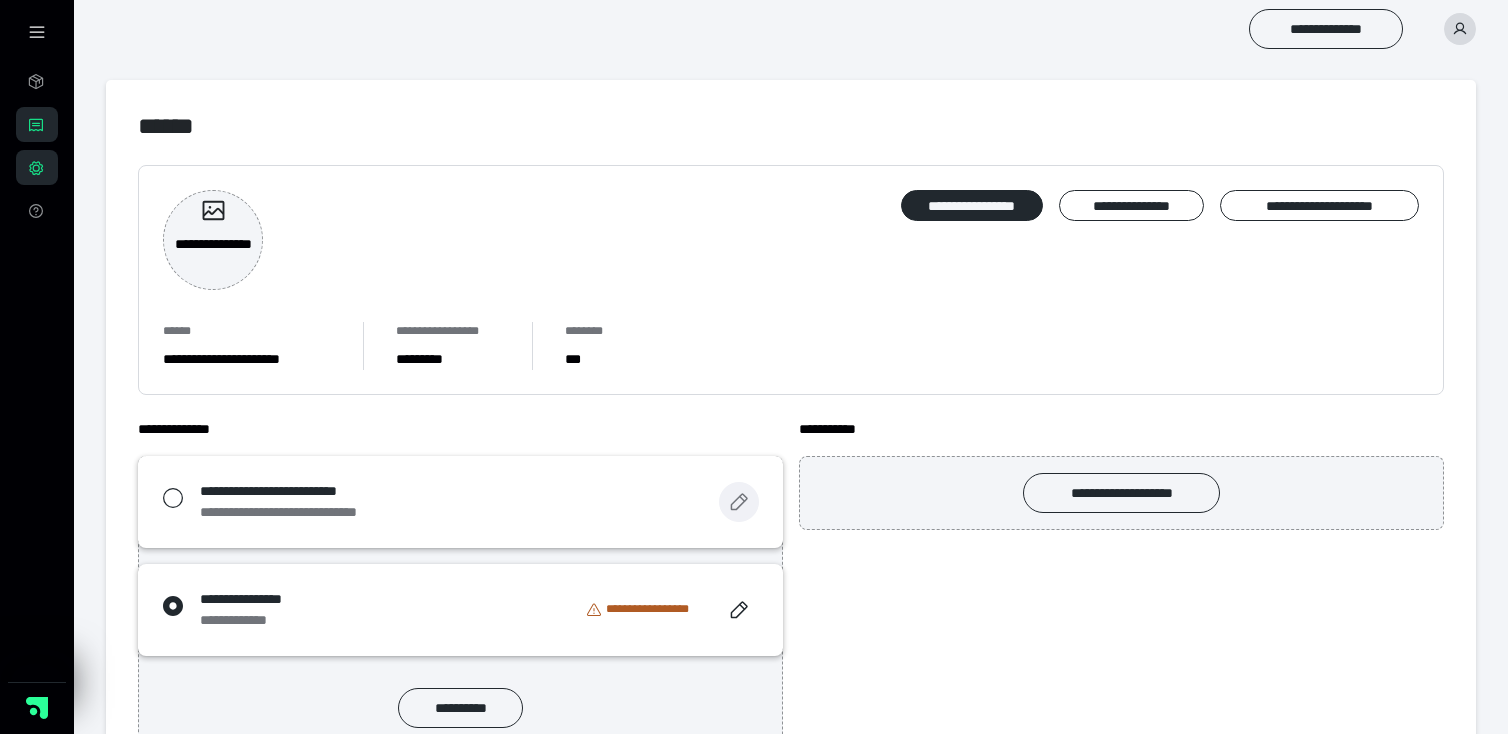 click 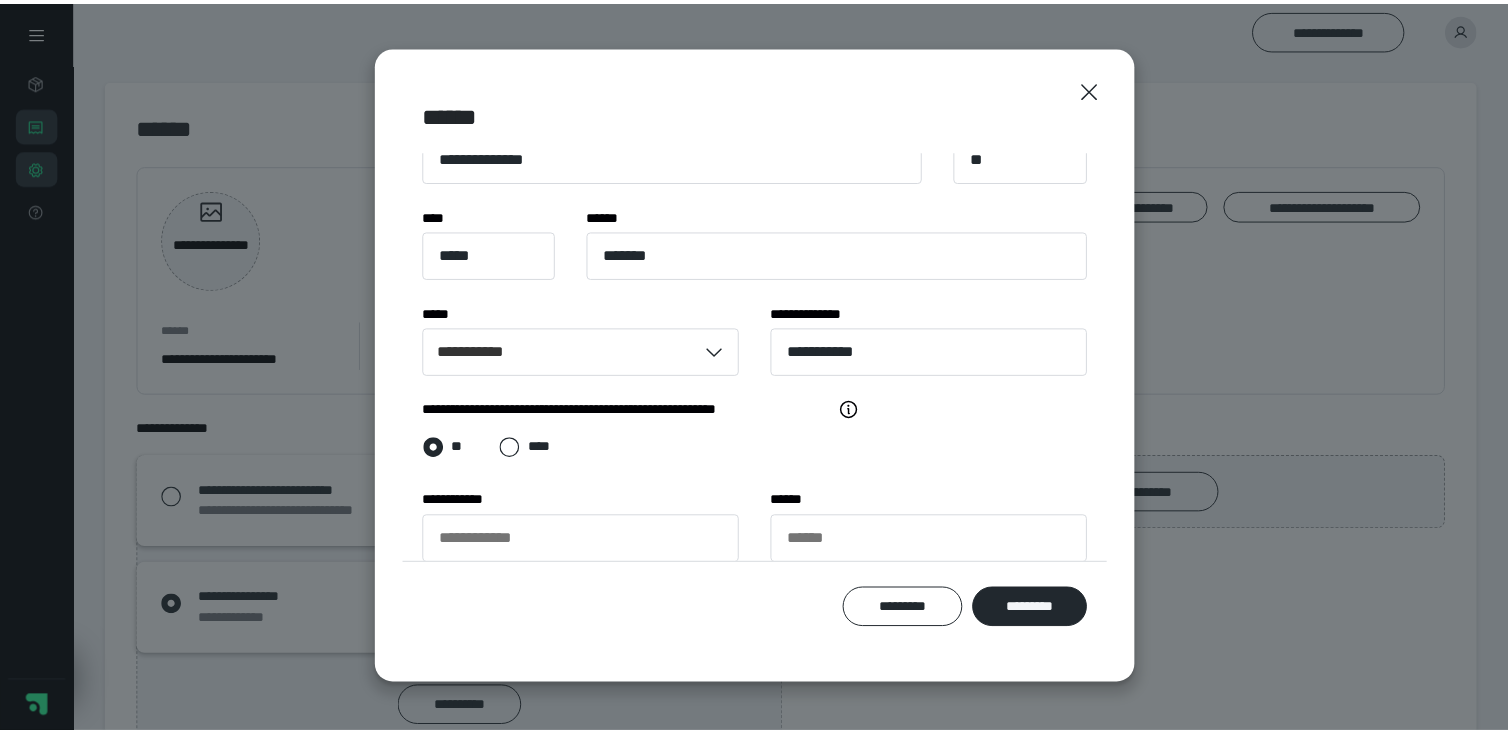 scroll, scrollTop: 238, scrollLeft: 0, axis: vertical 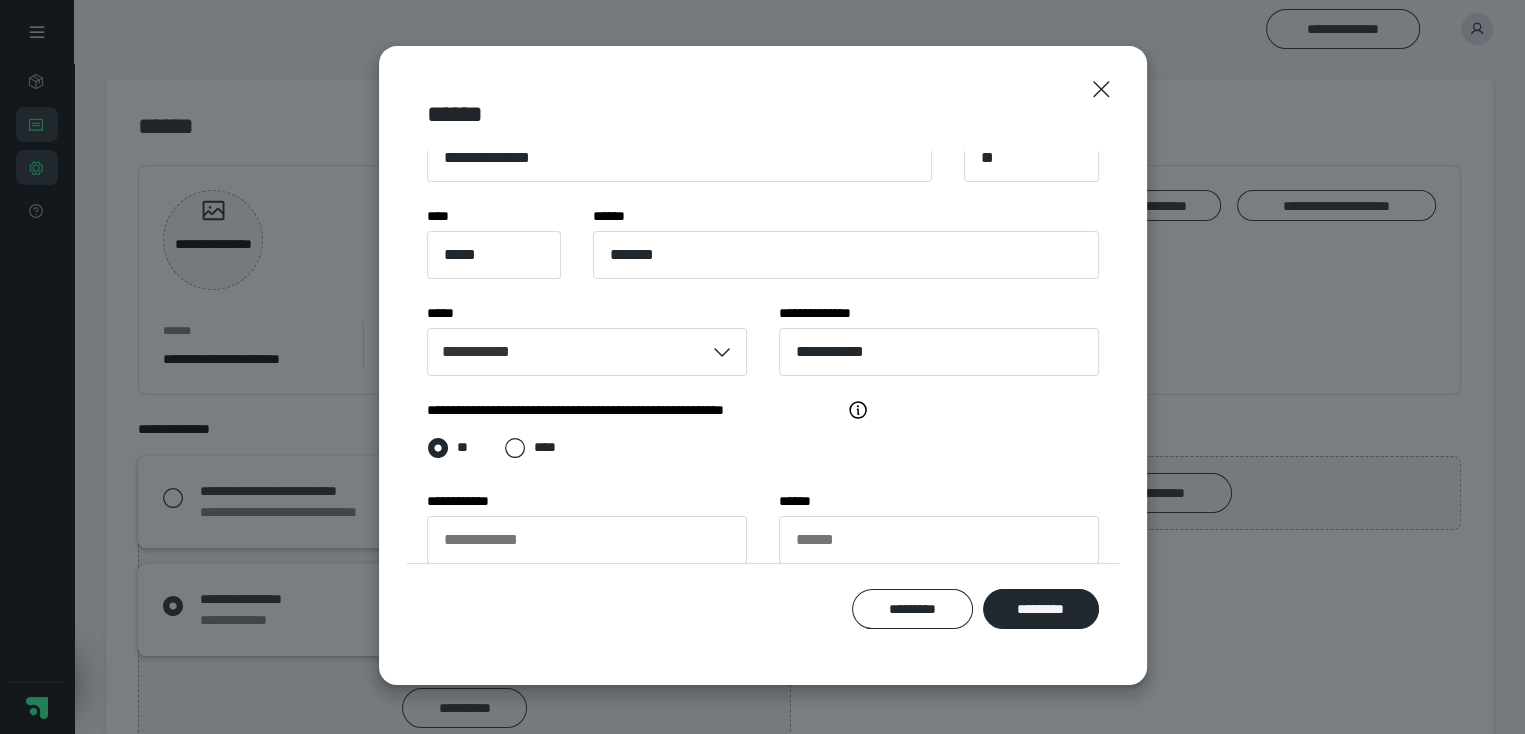 drag, startPoint x: 1109, startPoint y: 553, endPoint x: 1073, endPoint y: 280, distance: 275.3634 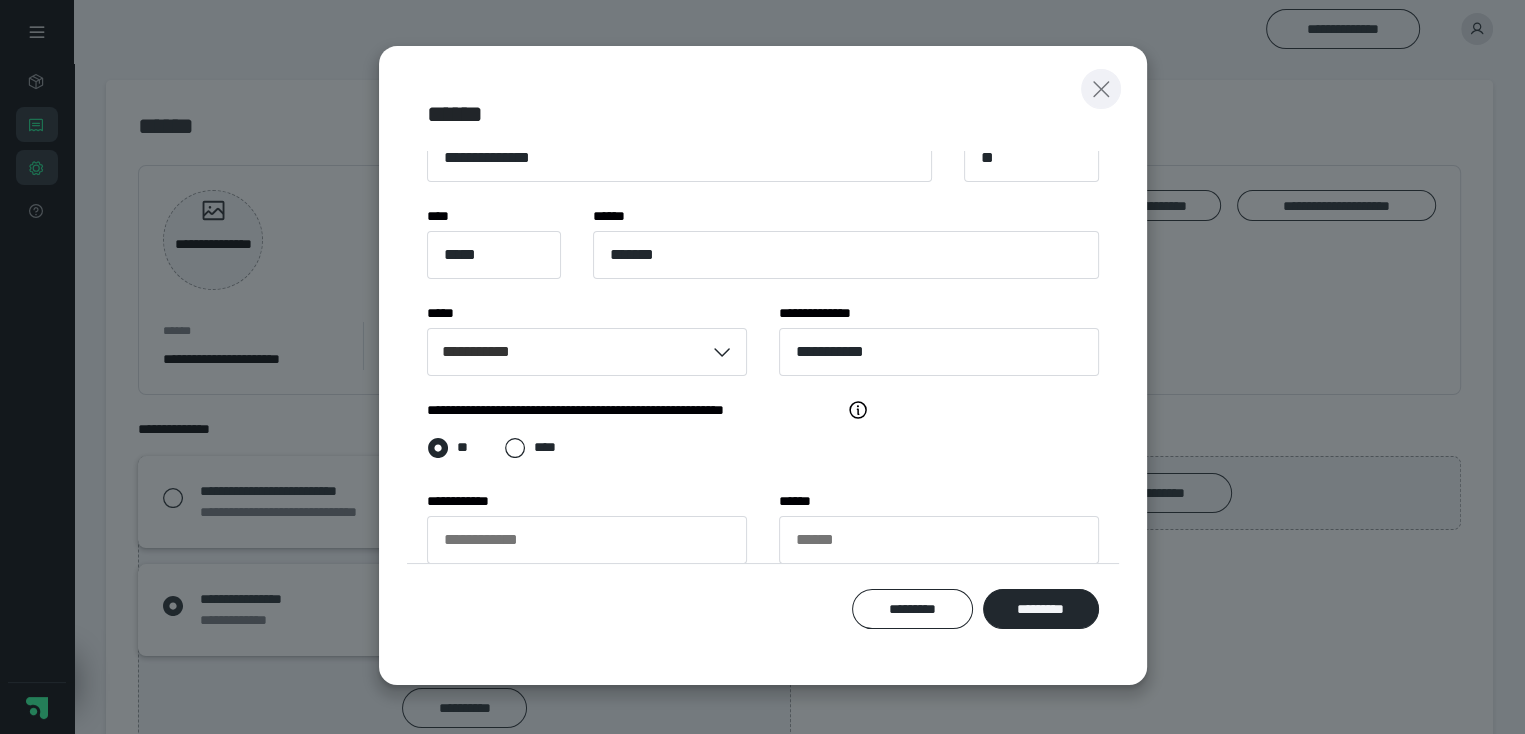 click 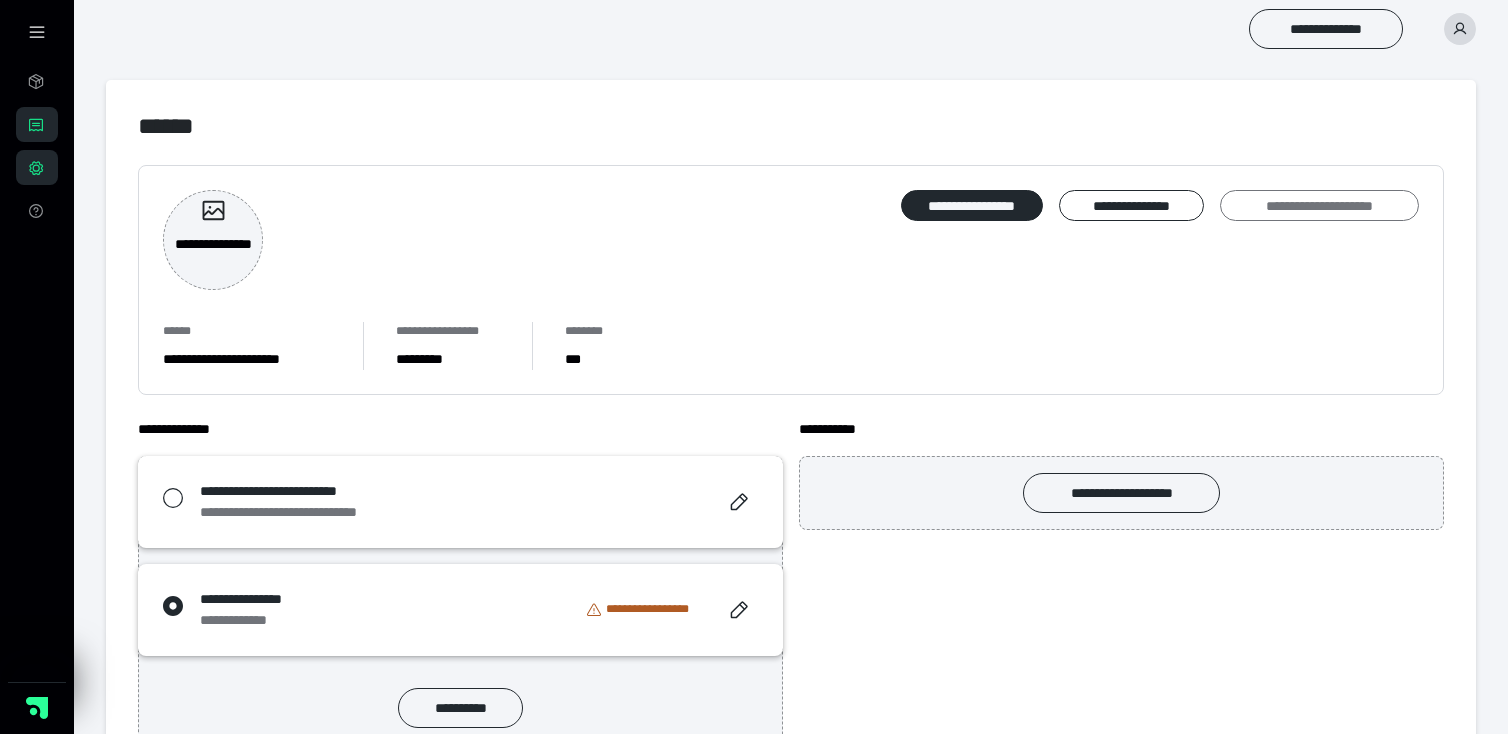 click on "**********" at bounding box center (1319, 206) 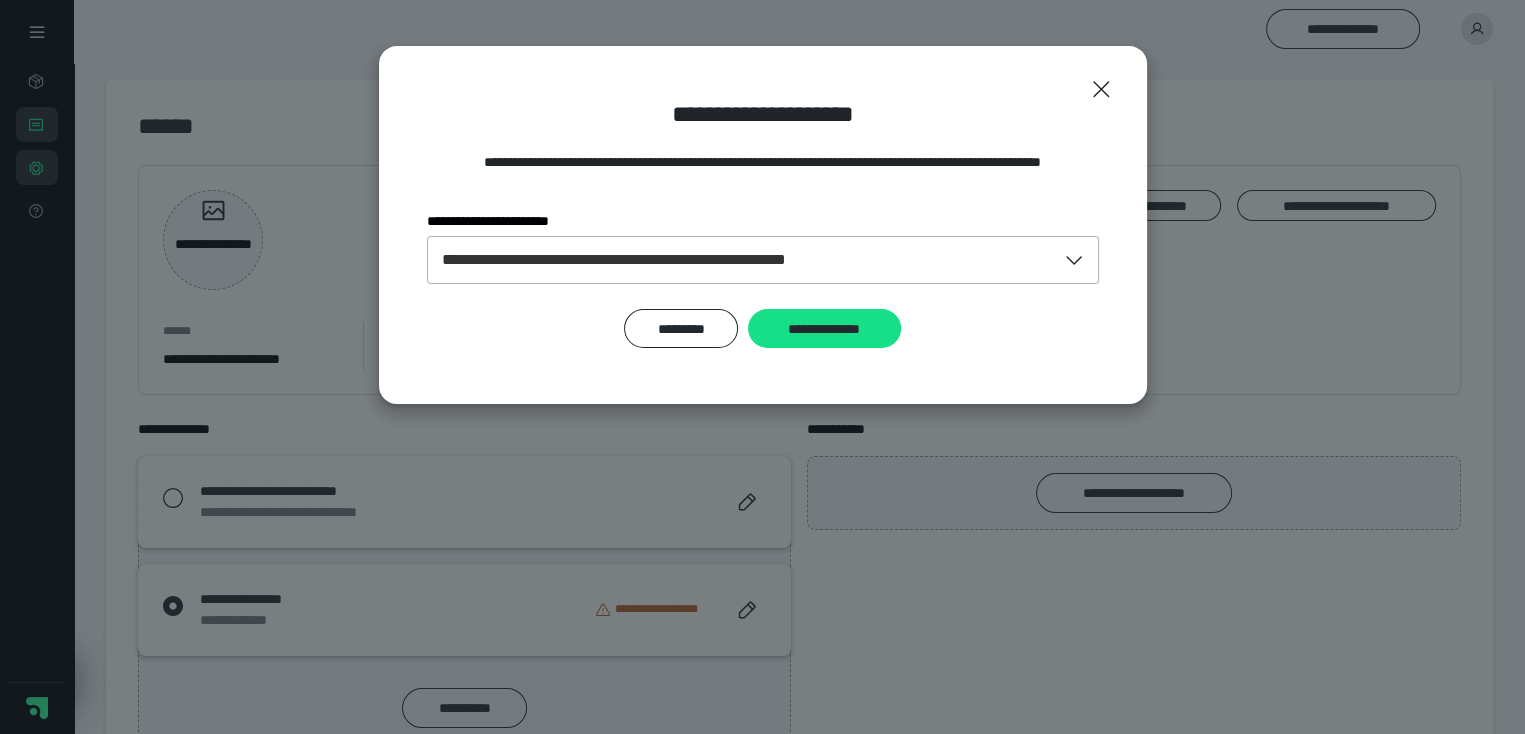 click on "**********" at bounding box center (675, 260) 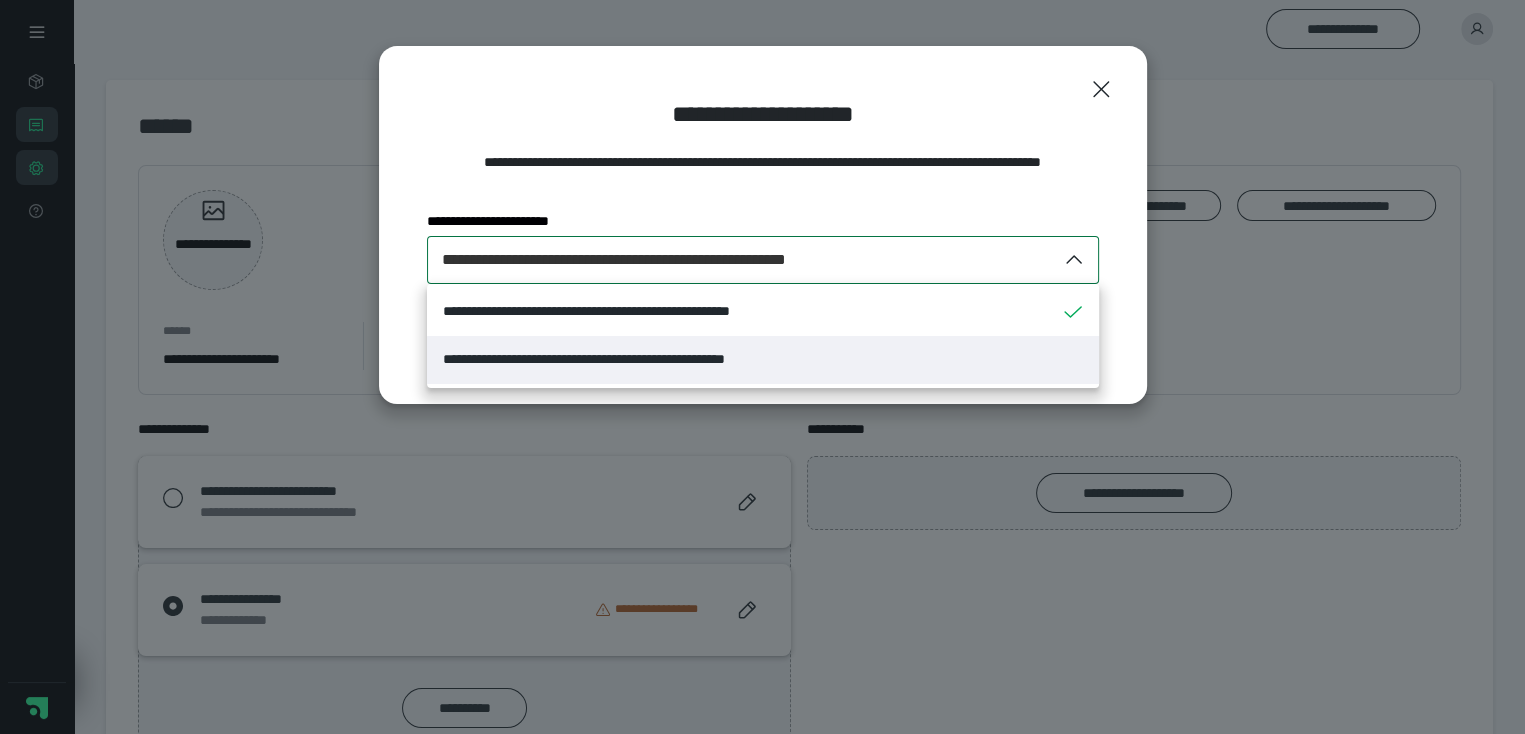 click on "**********" at bounding box center (643, 359) 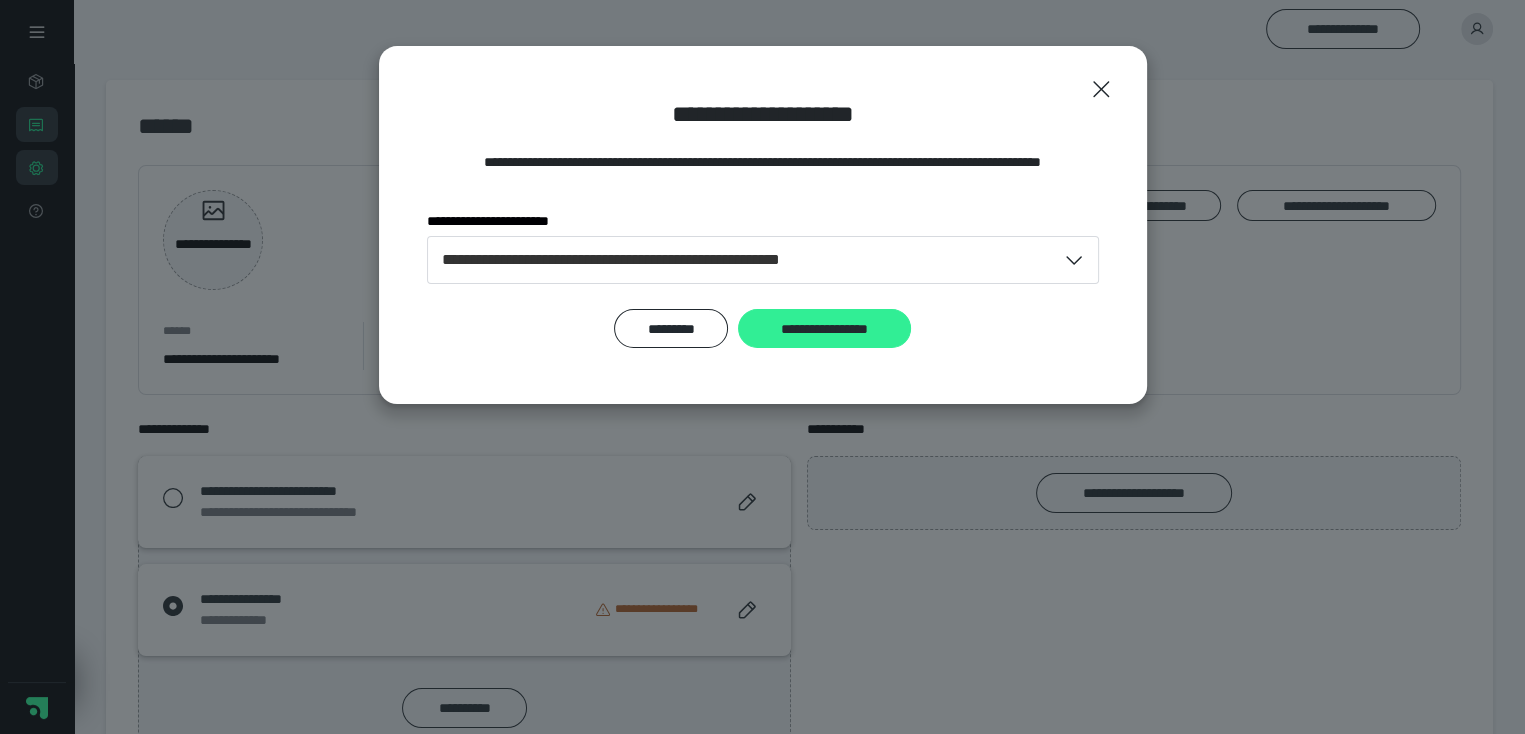 click on "**********" at bounding box center (824, 329) 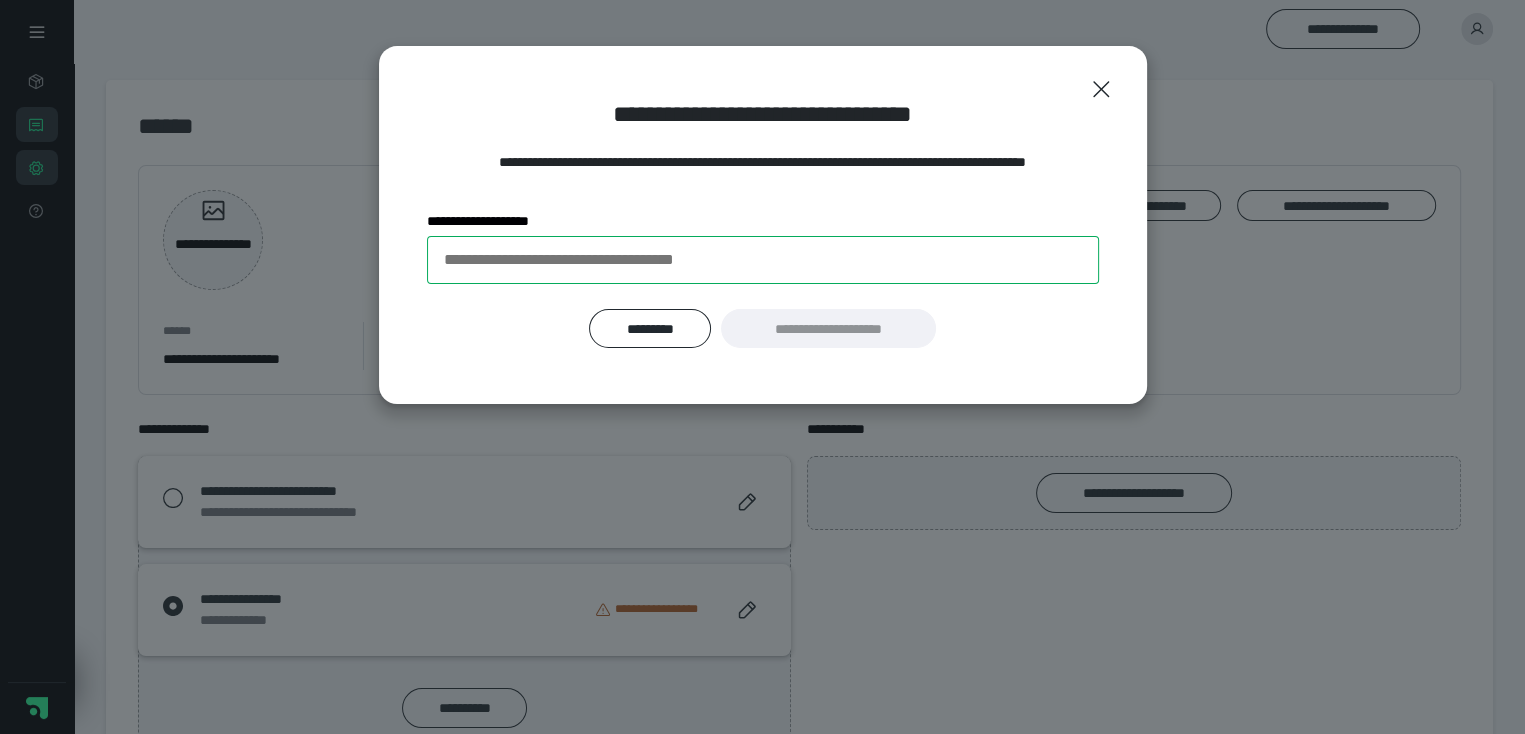 click on "**********" at bounding box center (763, 260) 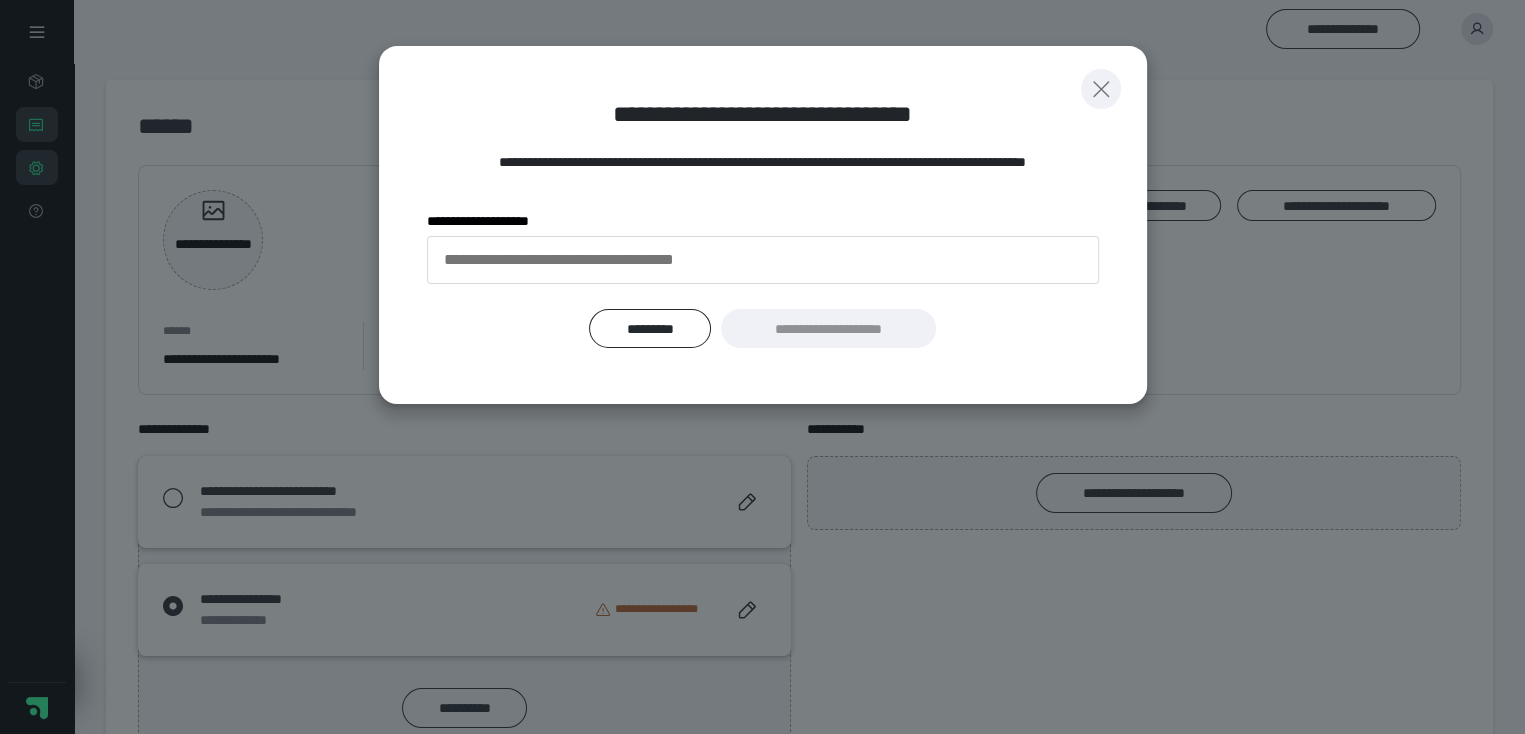 click 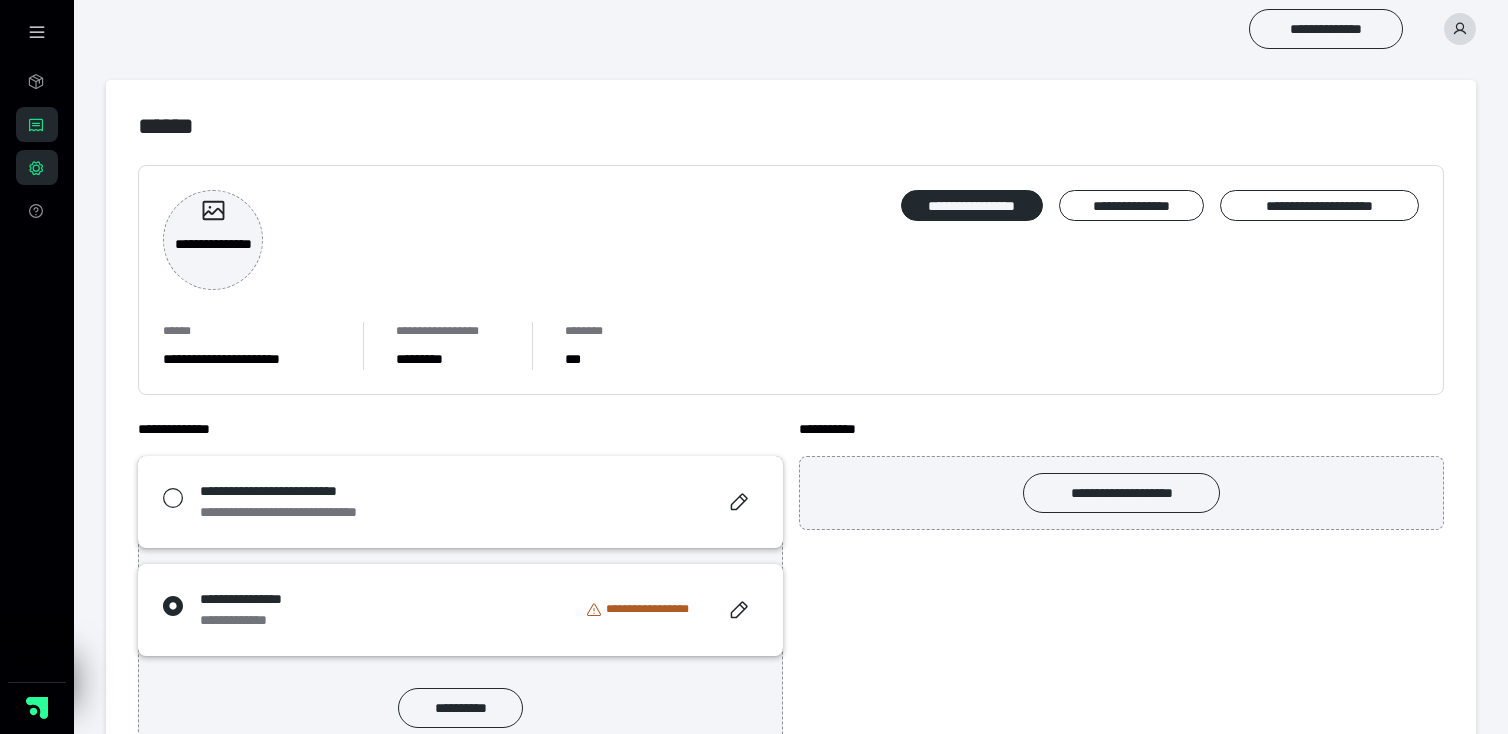 click at bounding box center (1460, 29) 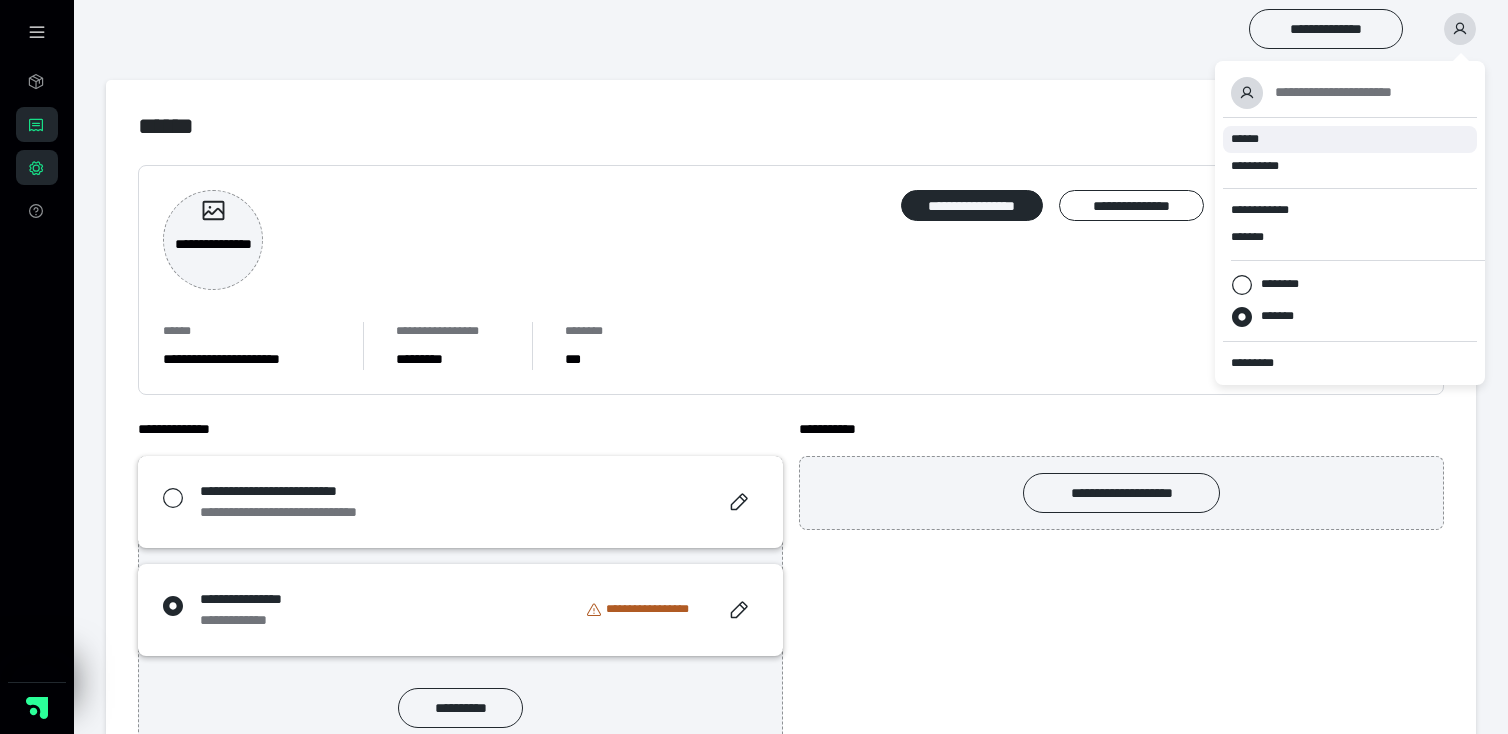 click on "******" at bounding box center [1245, 139] 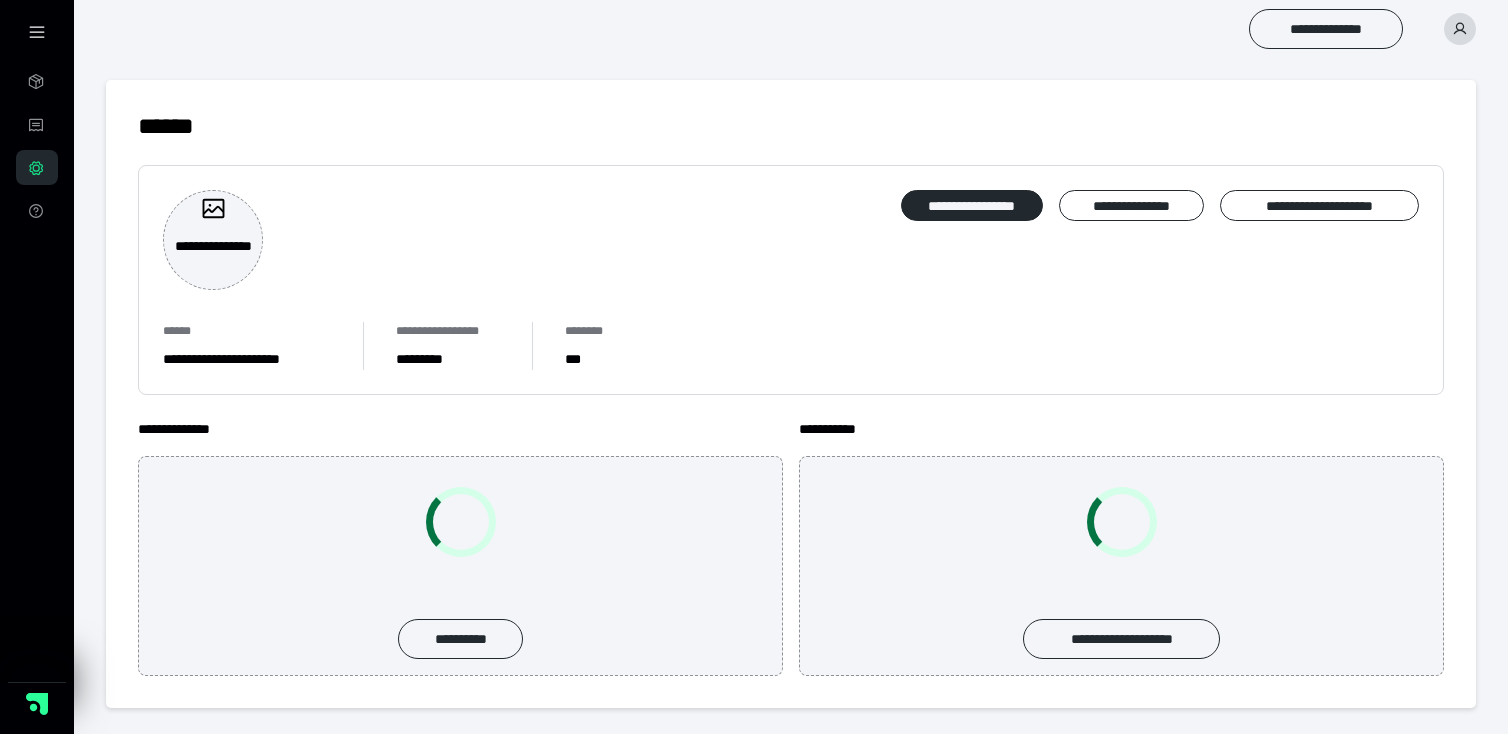 scroll, scrollTop: 0, scrollLeft: 0, axis: both 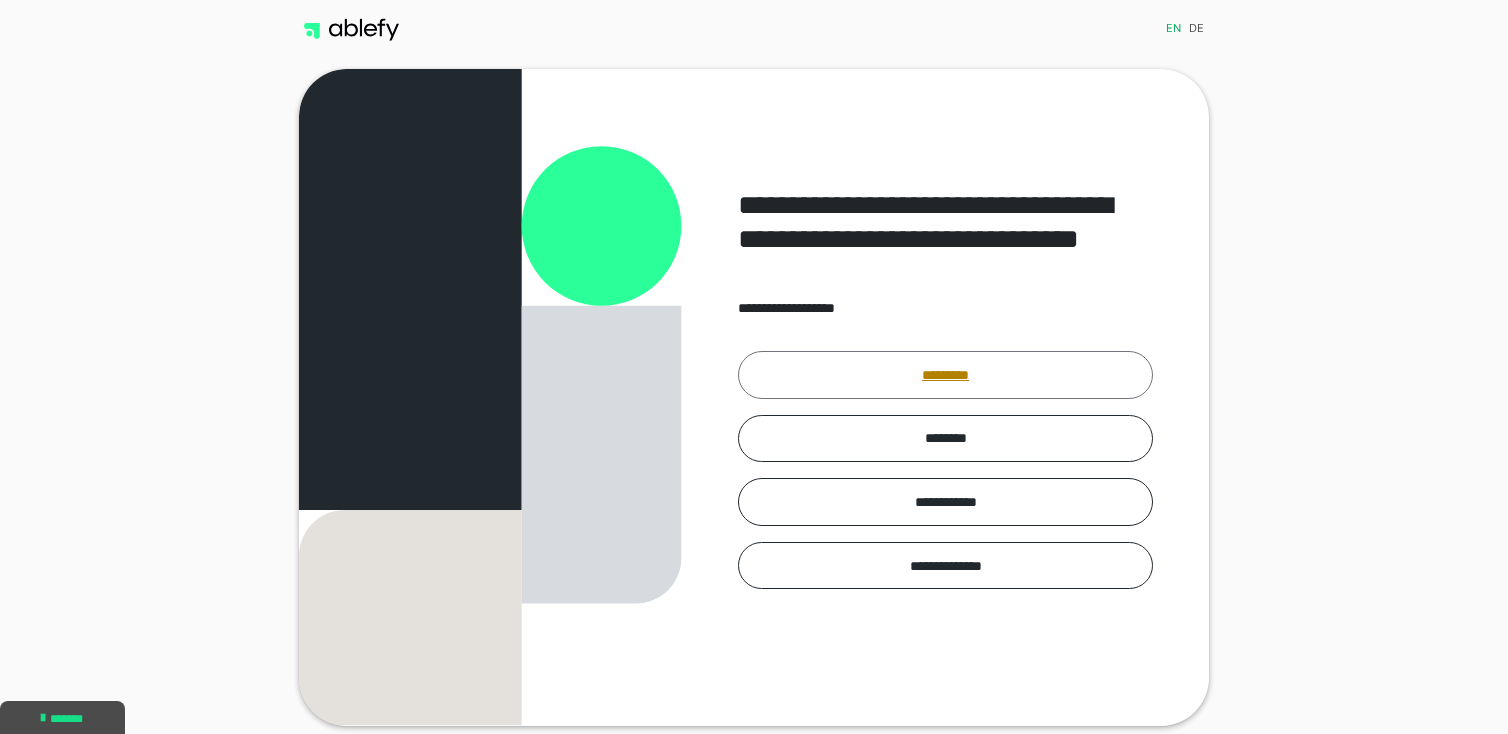 click on "*********" at bounding box center (945, 375) 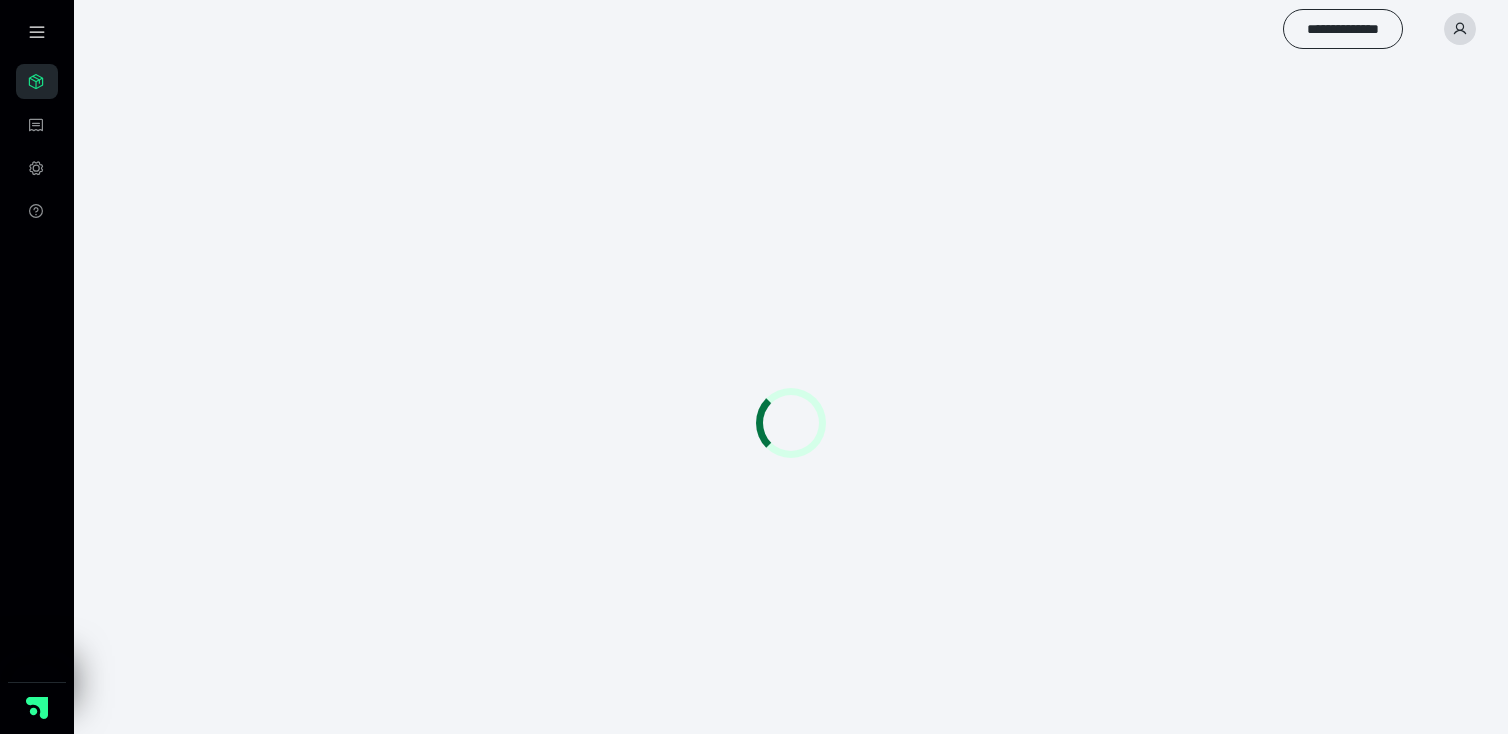 scroll, scrollTop: 0, scrollLeft: 0, axis: both 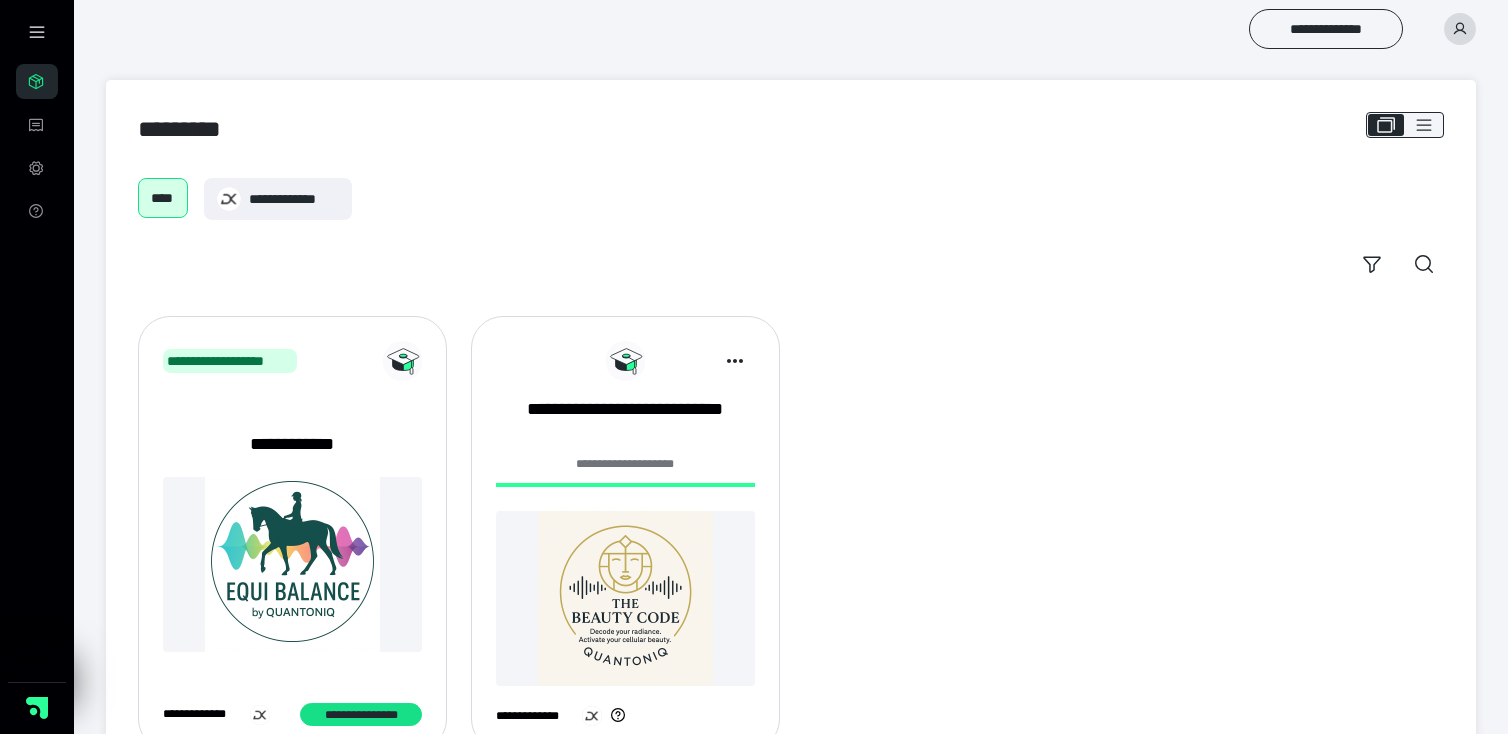 click 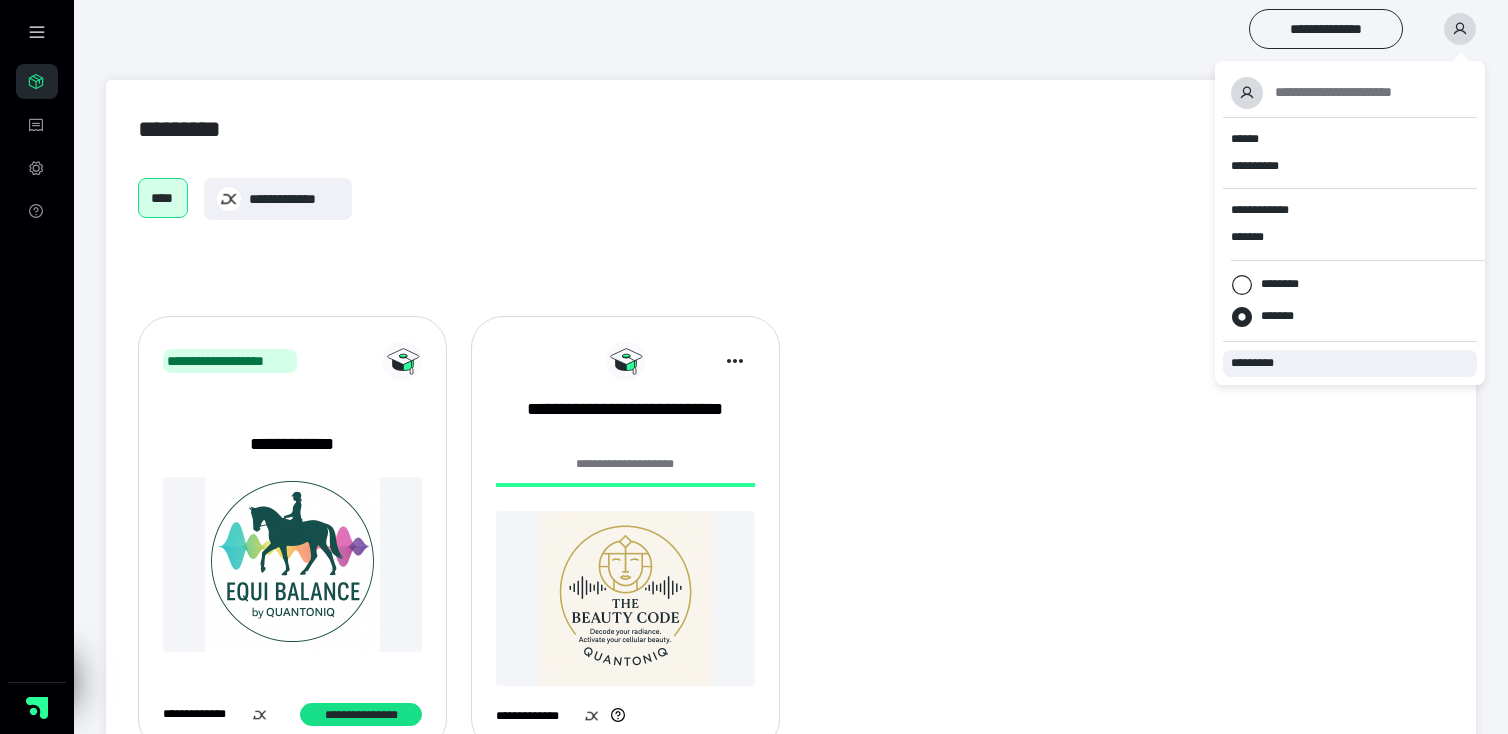 click on "*********" at bounding box center [1261, 363] 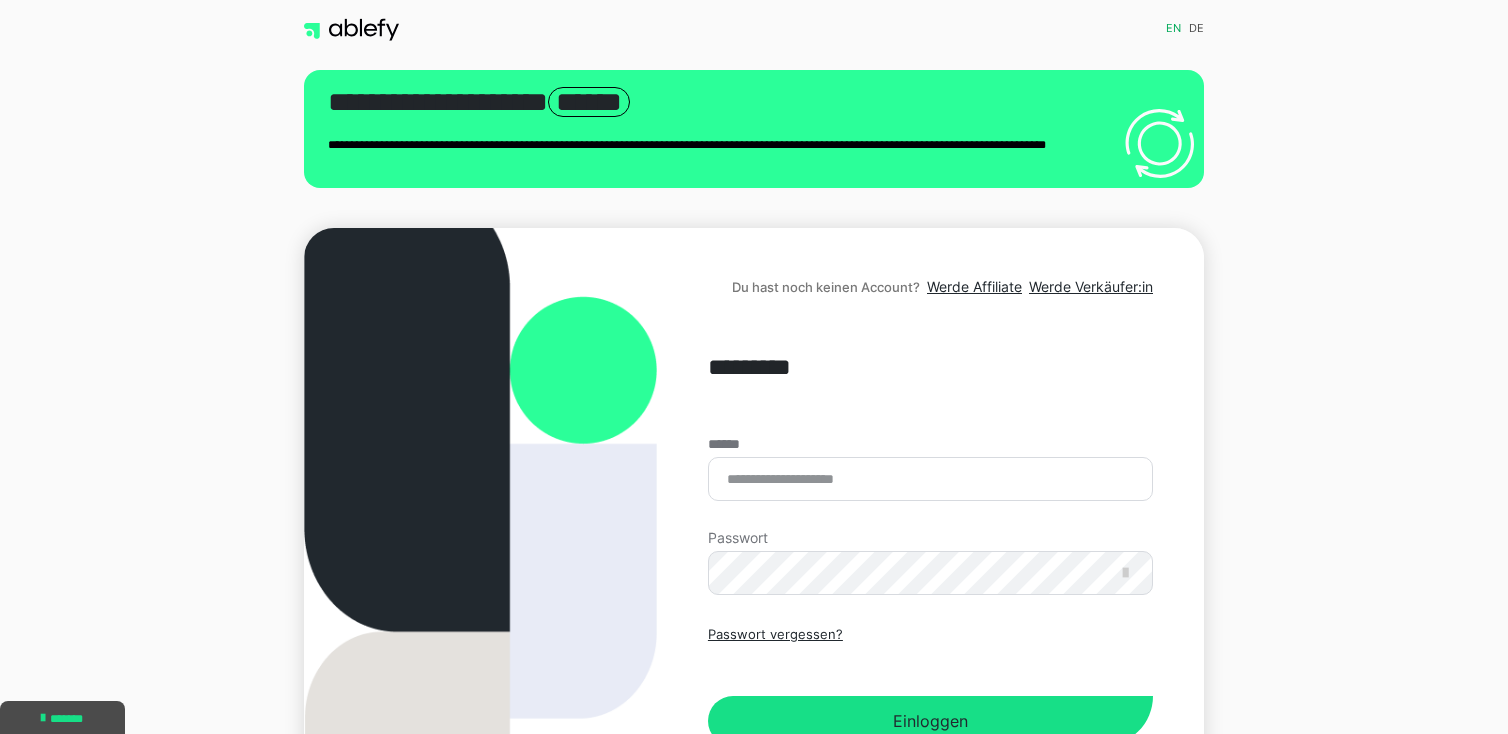 scroll, scrollTop: 0, scrollLeft: 0, axis: both 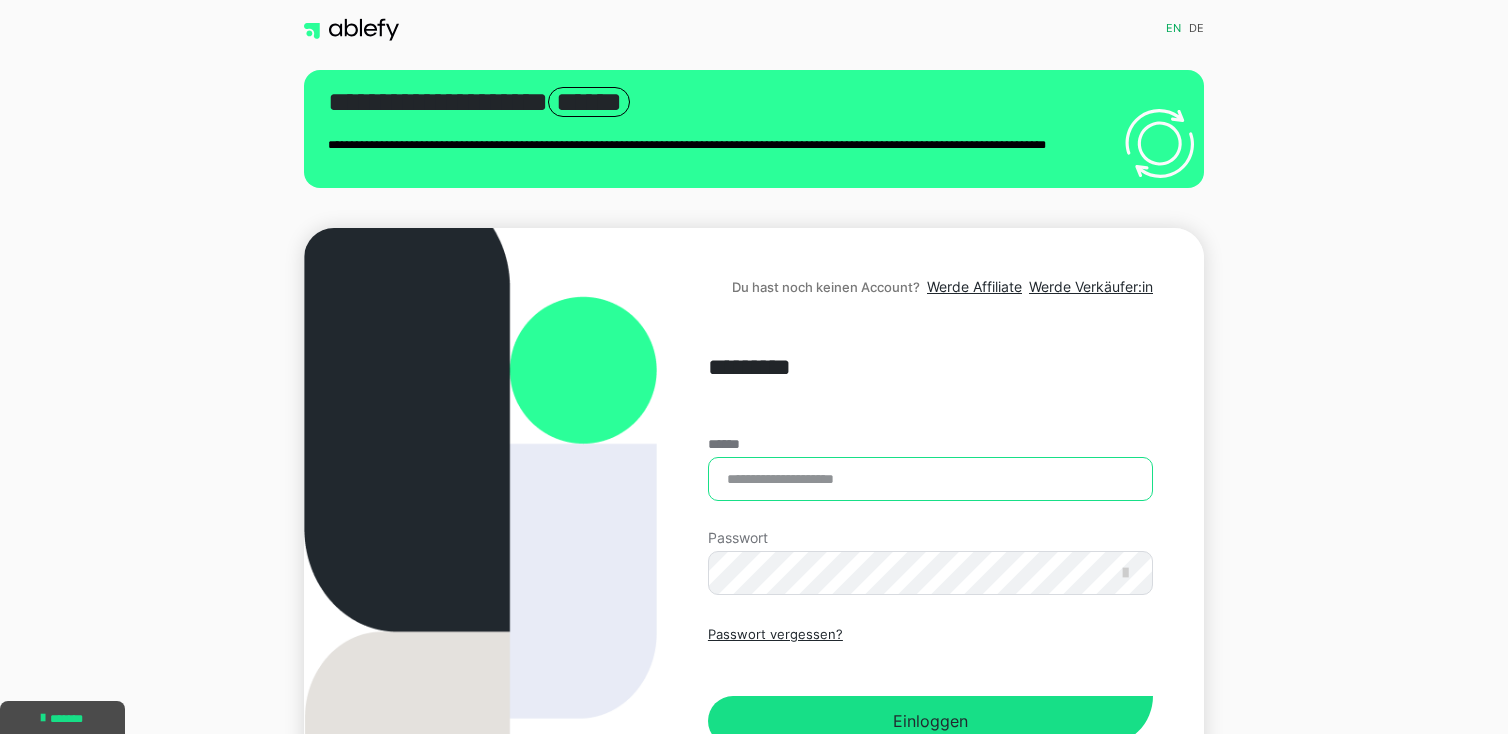 click on "******" at bounding box center [930, 479] 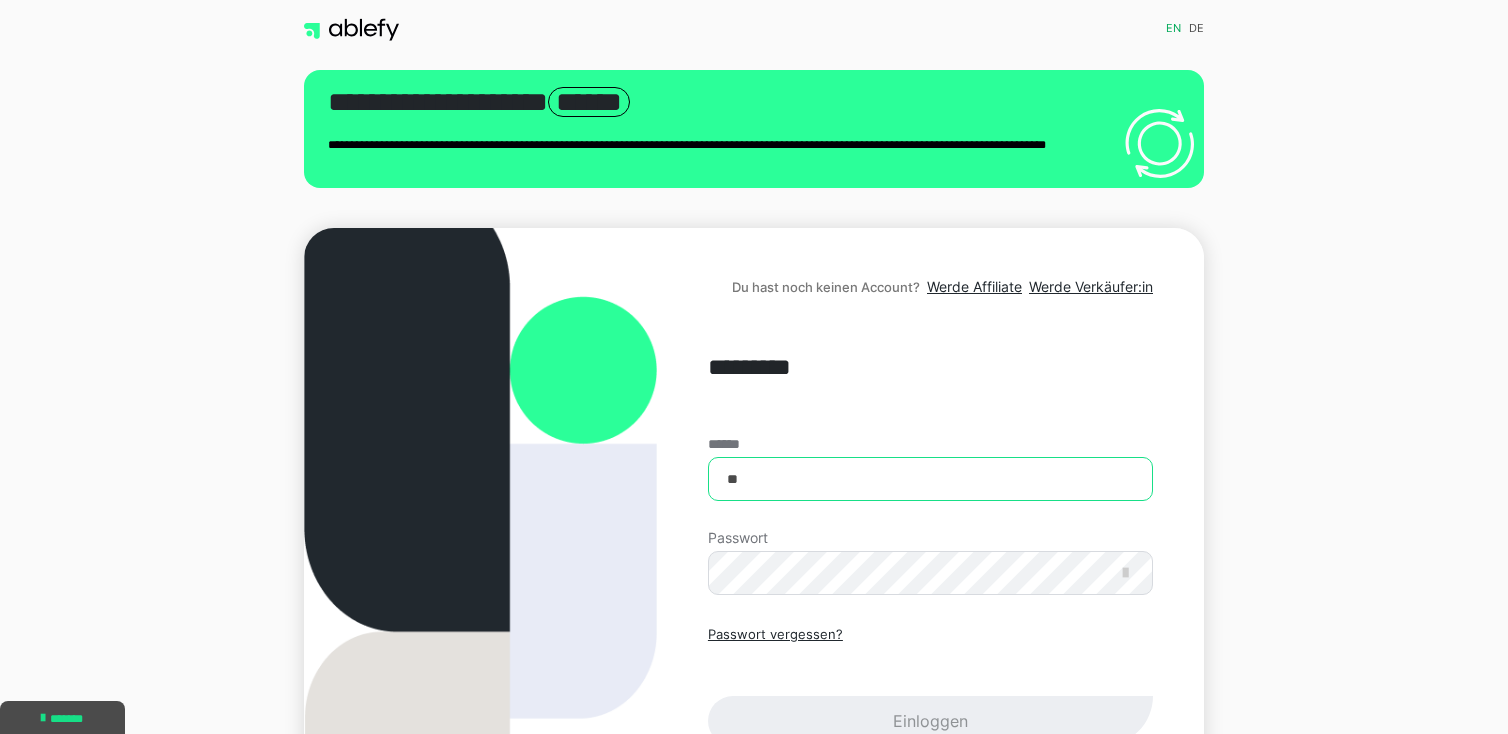 type on "*" 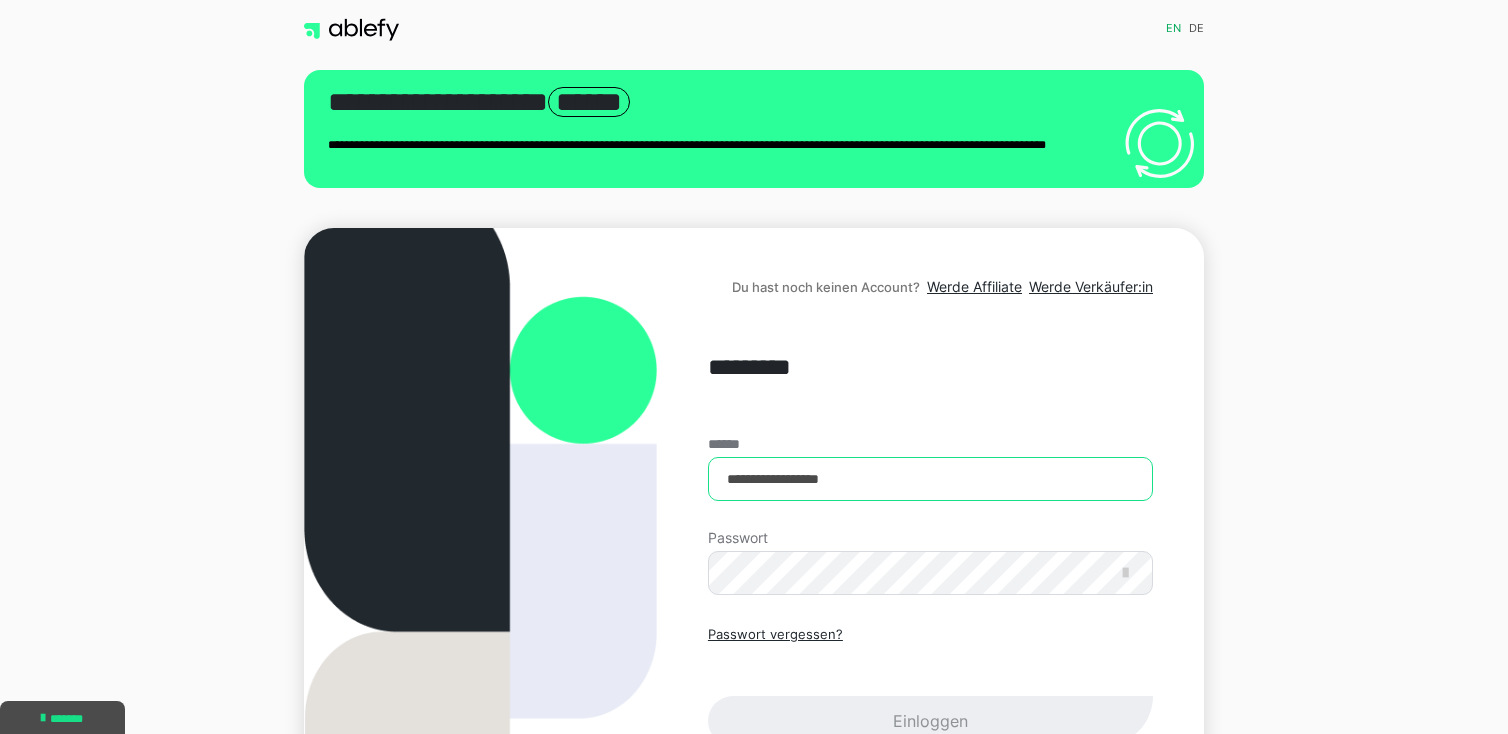 type on "**********" 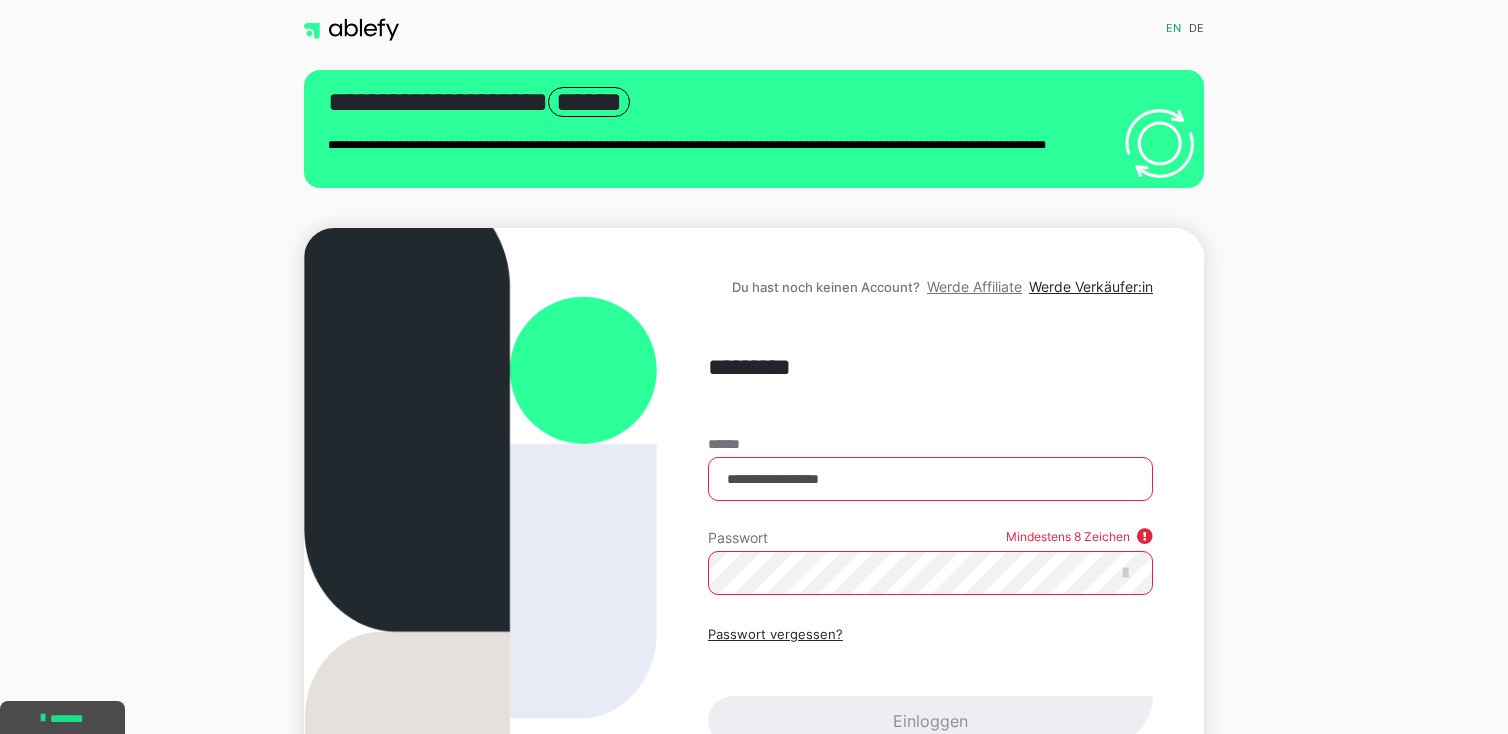 click on "Werde Affiliate" at bounding box center (974, 286) 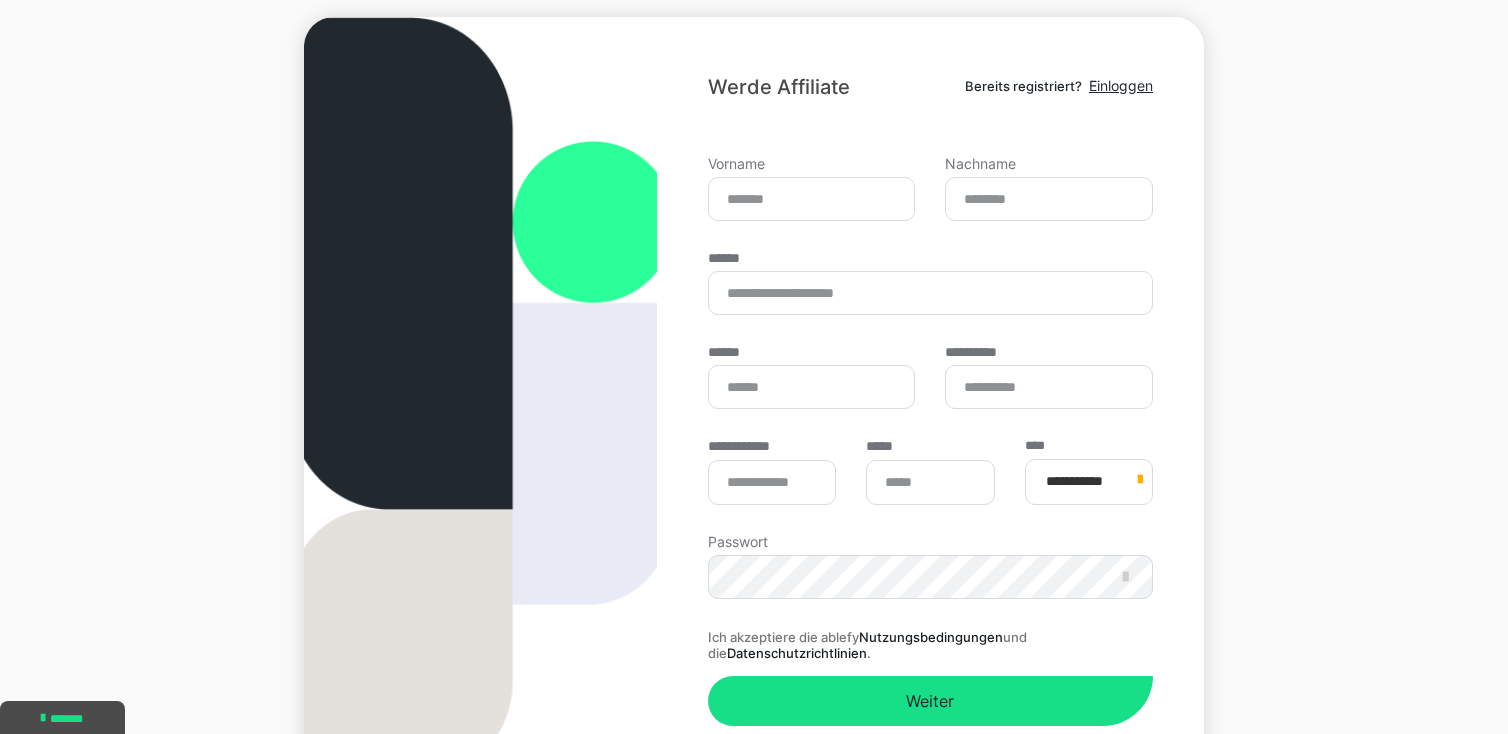 scroll, scrollTop: 264, scrollLeft: 0, axis: vertical 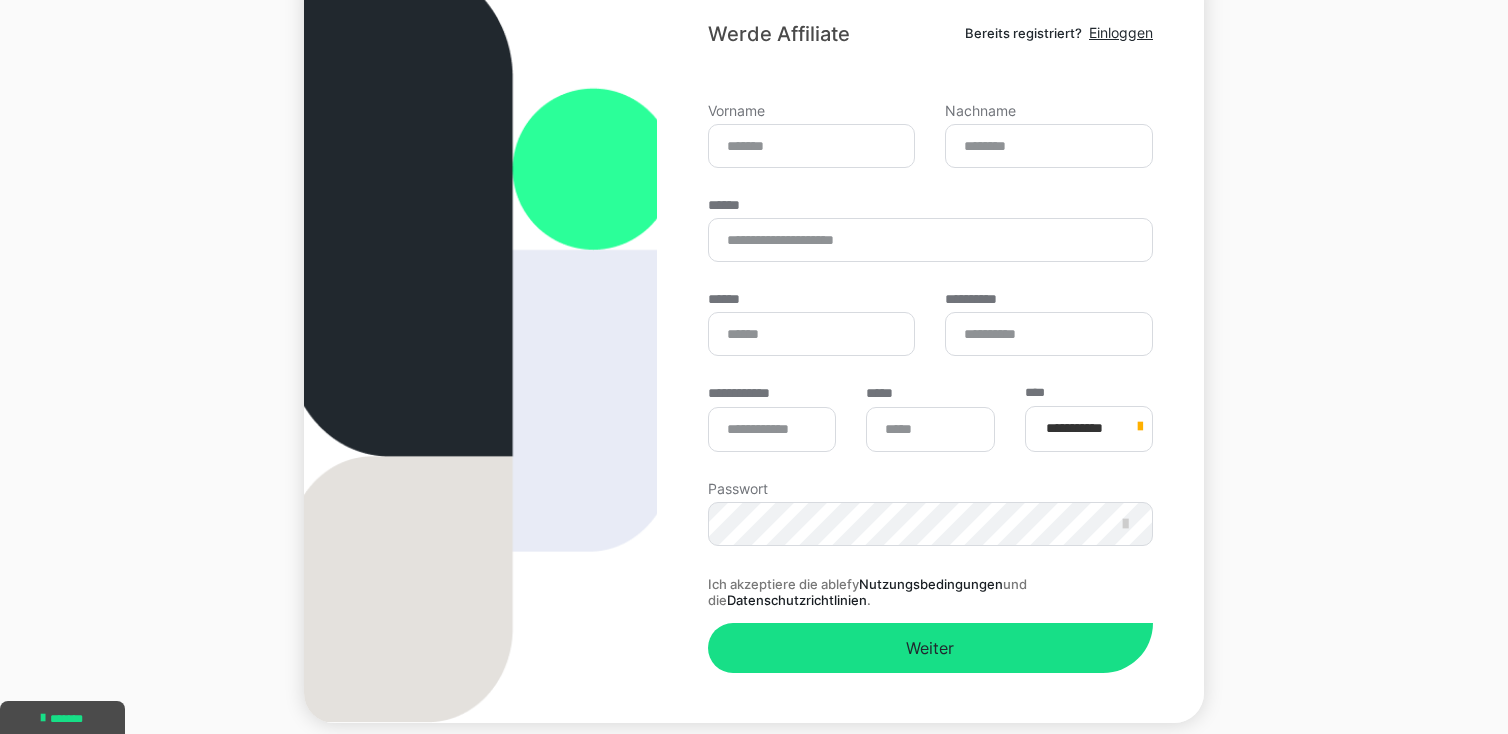 drag, startPoint x: 1515, startPoint y: 726, endPoint x: 625, endPoint y: 303, distance: 985.408 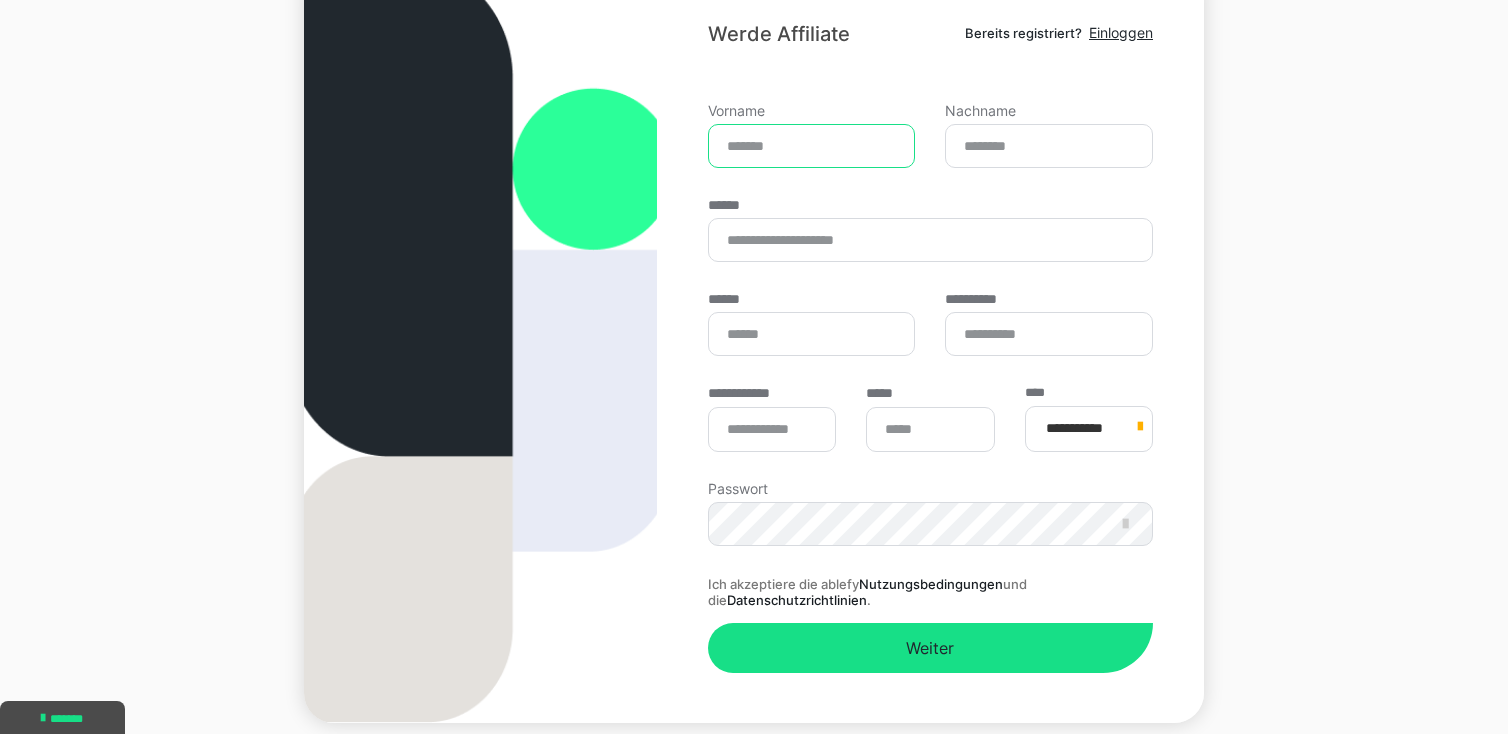 click on "Vorname" at bounding box center [812, 146] 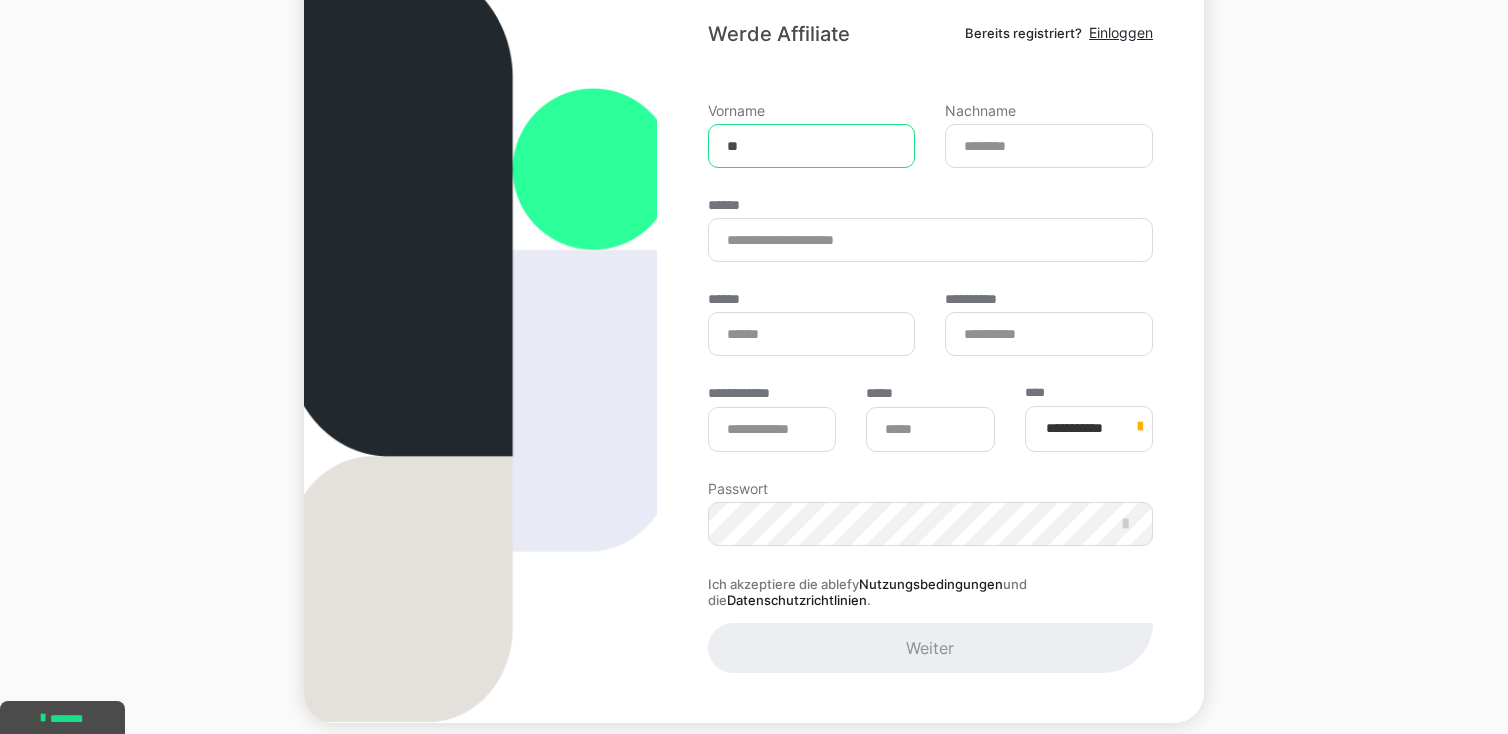 type on "*" 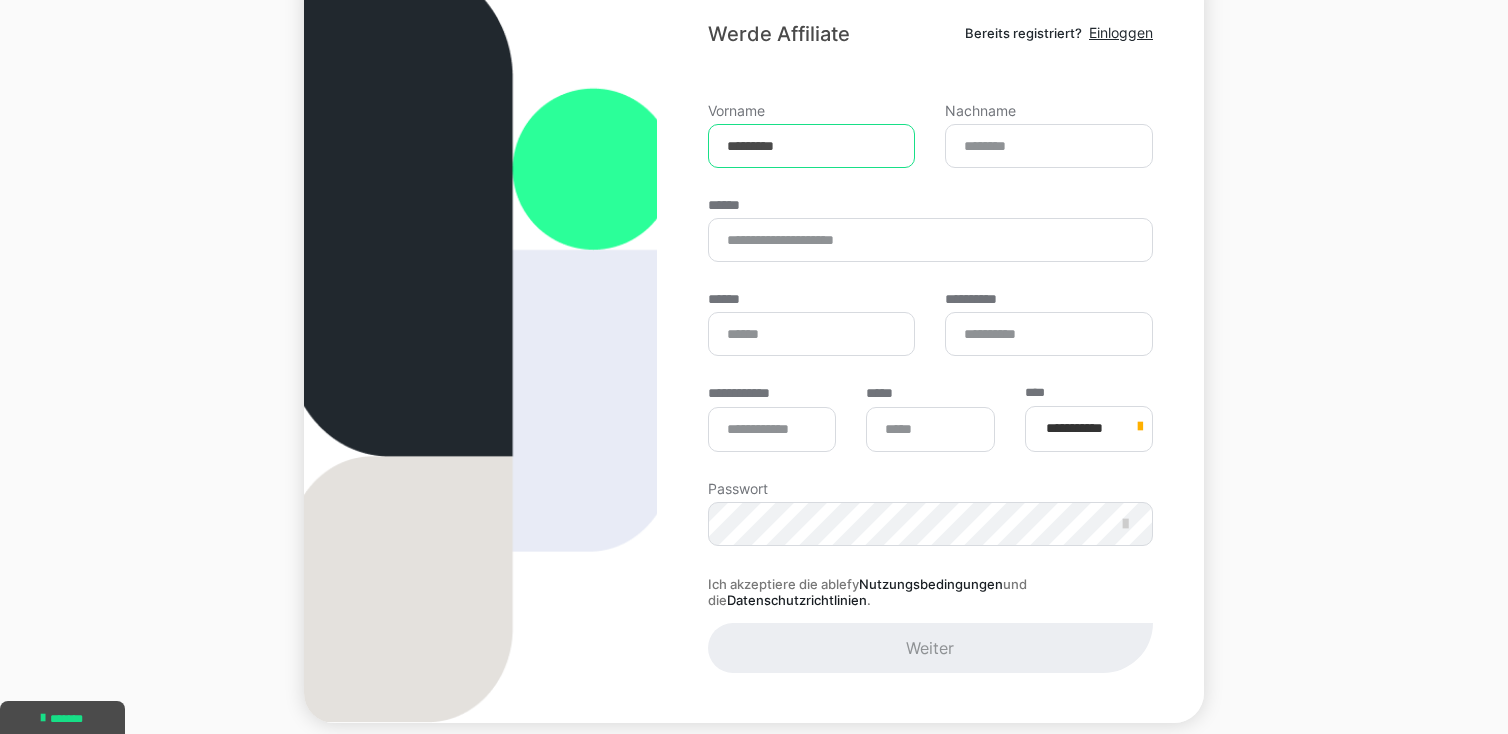 type on "*********" 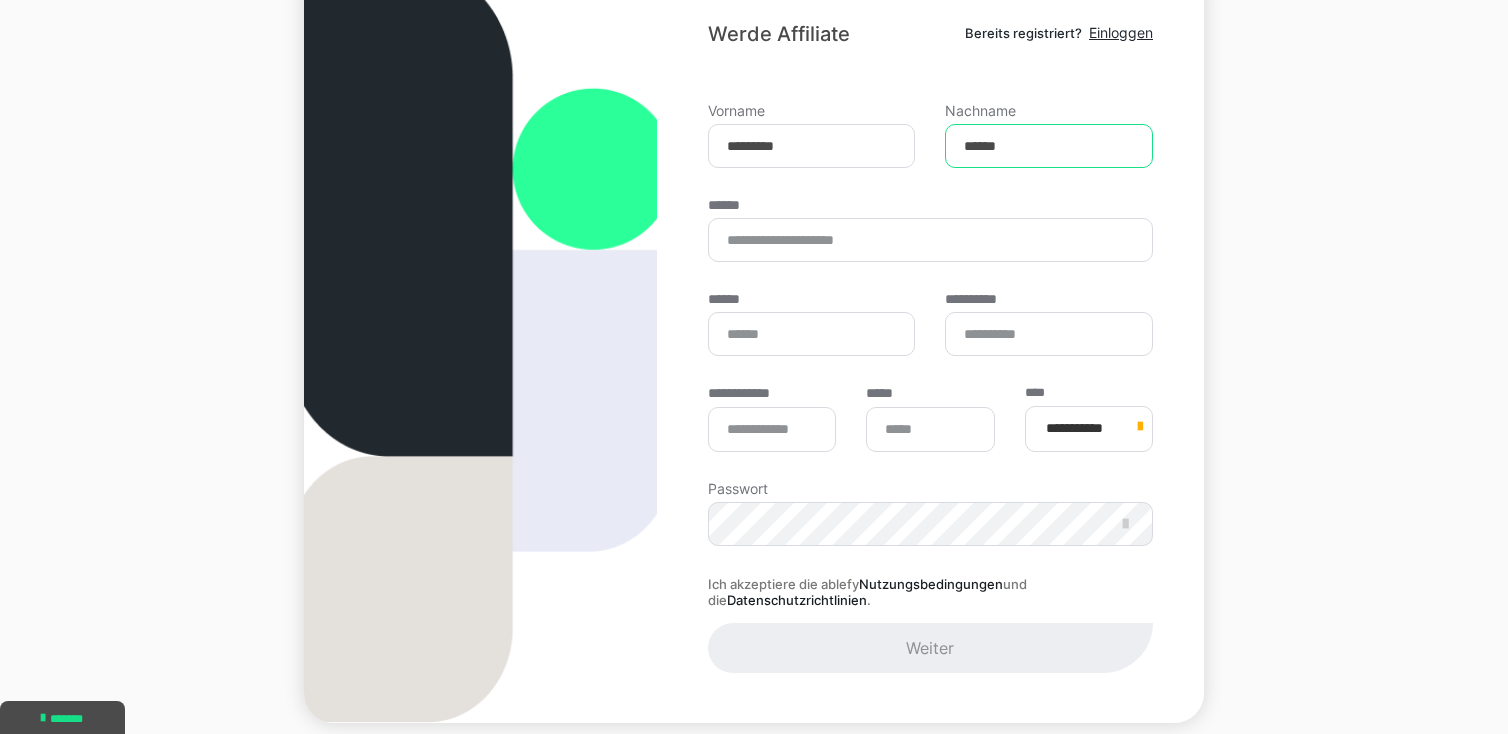 type on "******" 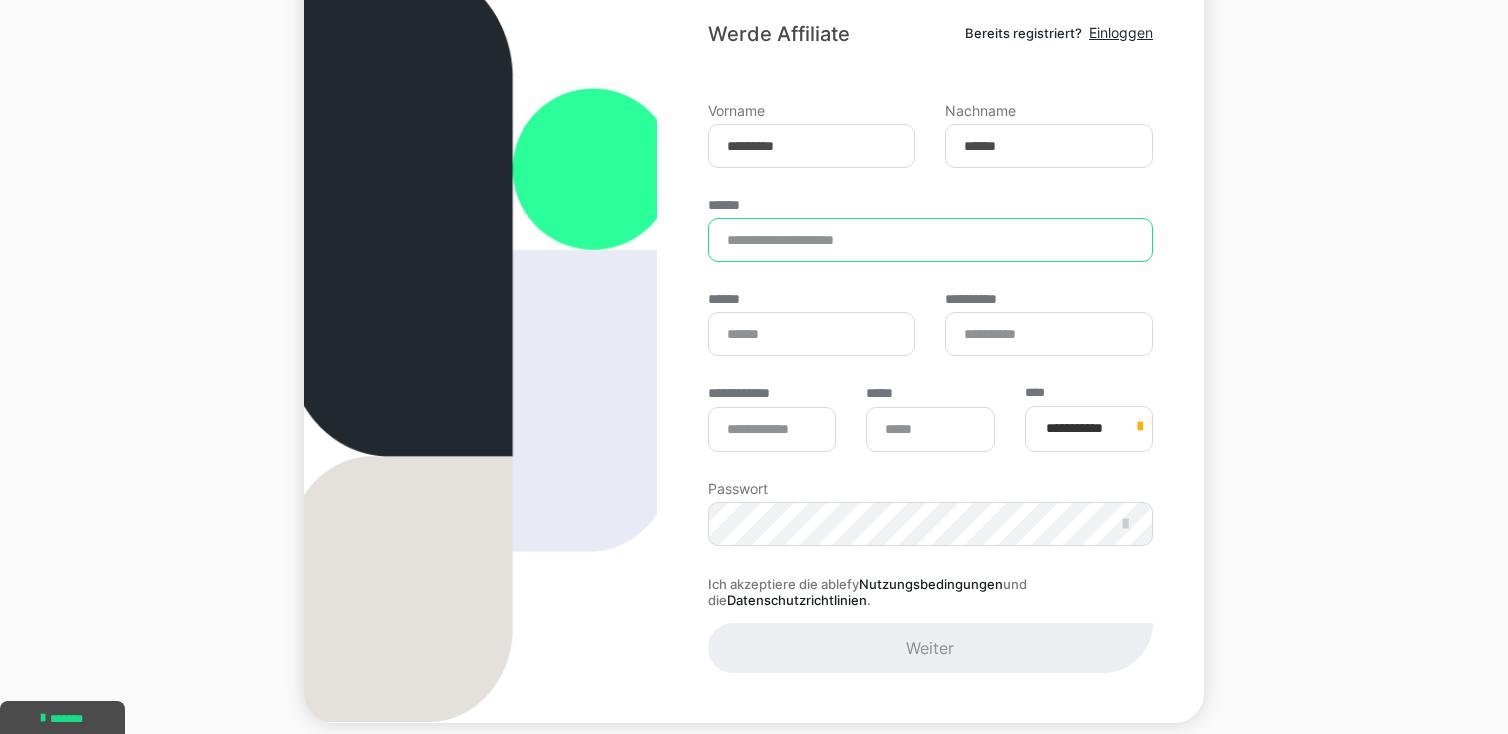 click on "******" at bounding box center (930, 240) 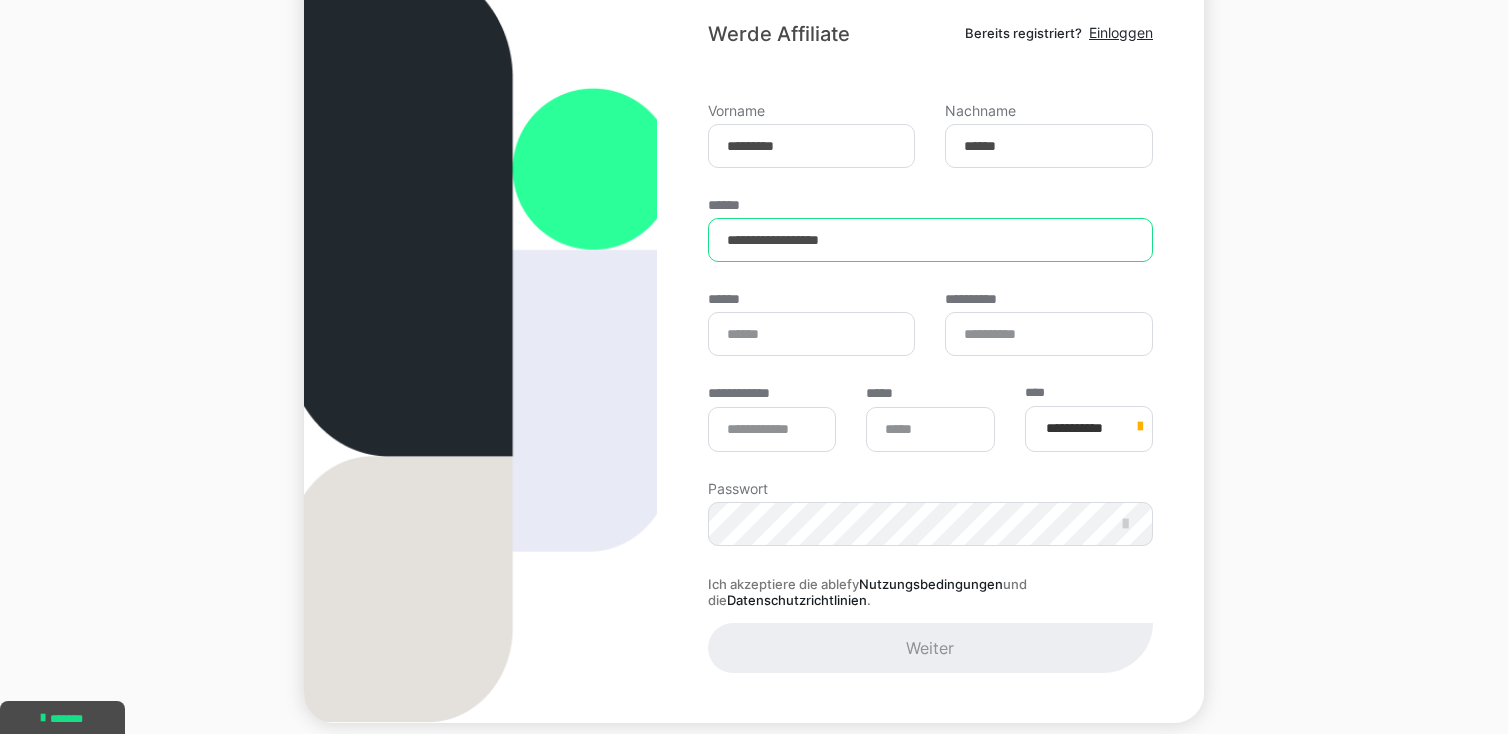 type on "**********" 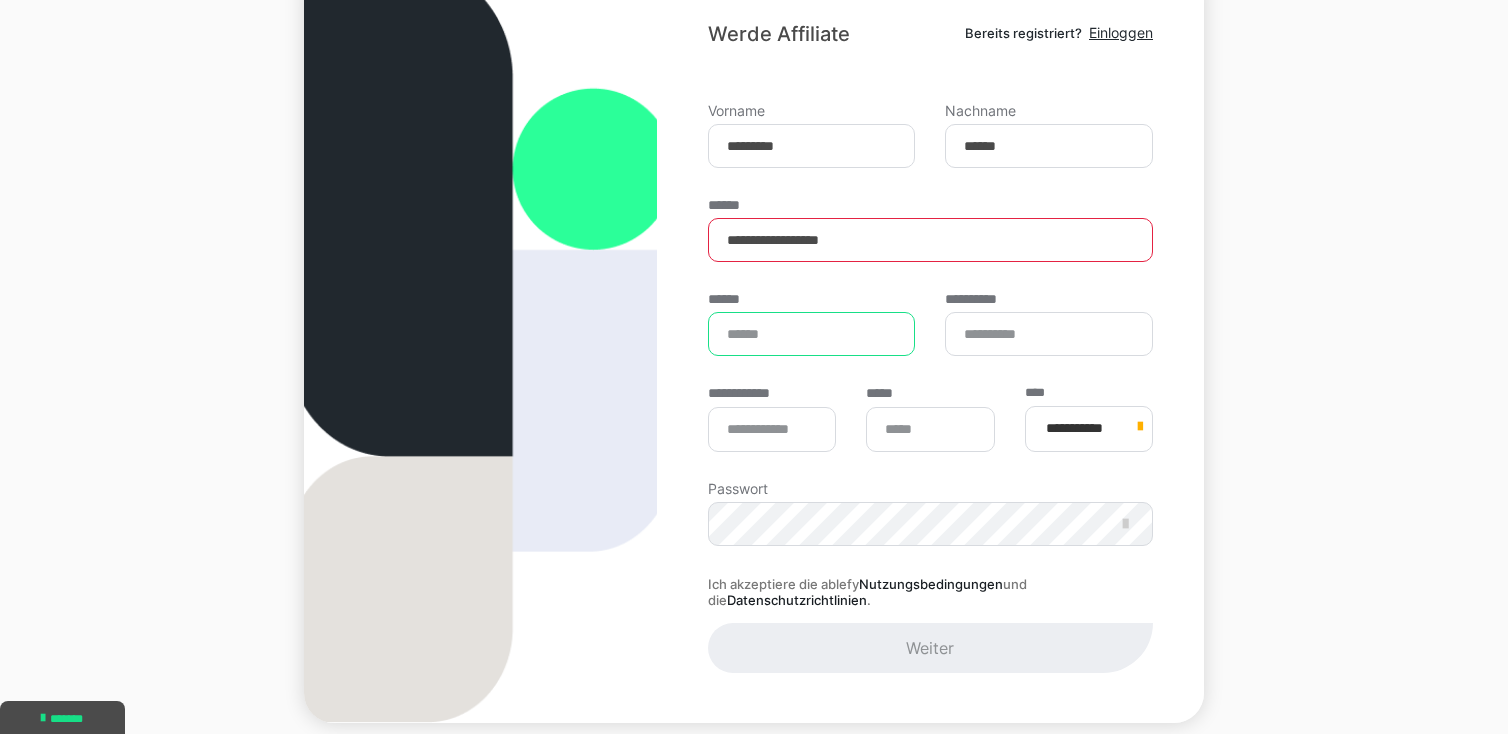 click on "******" at bounding box center [812, 334] 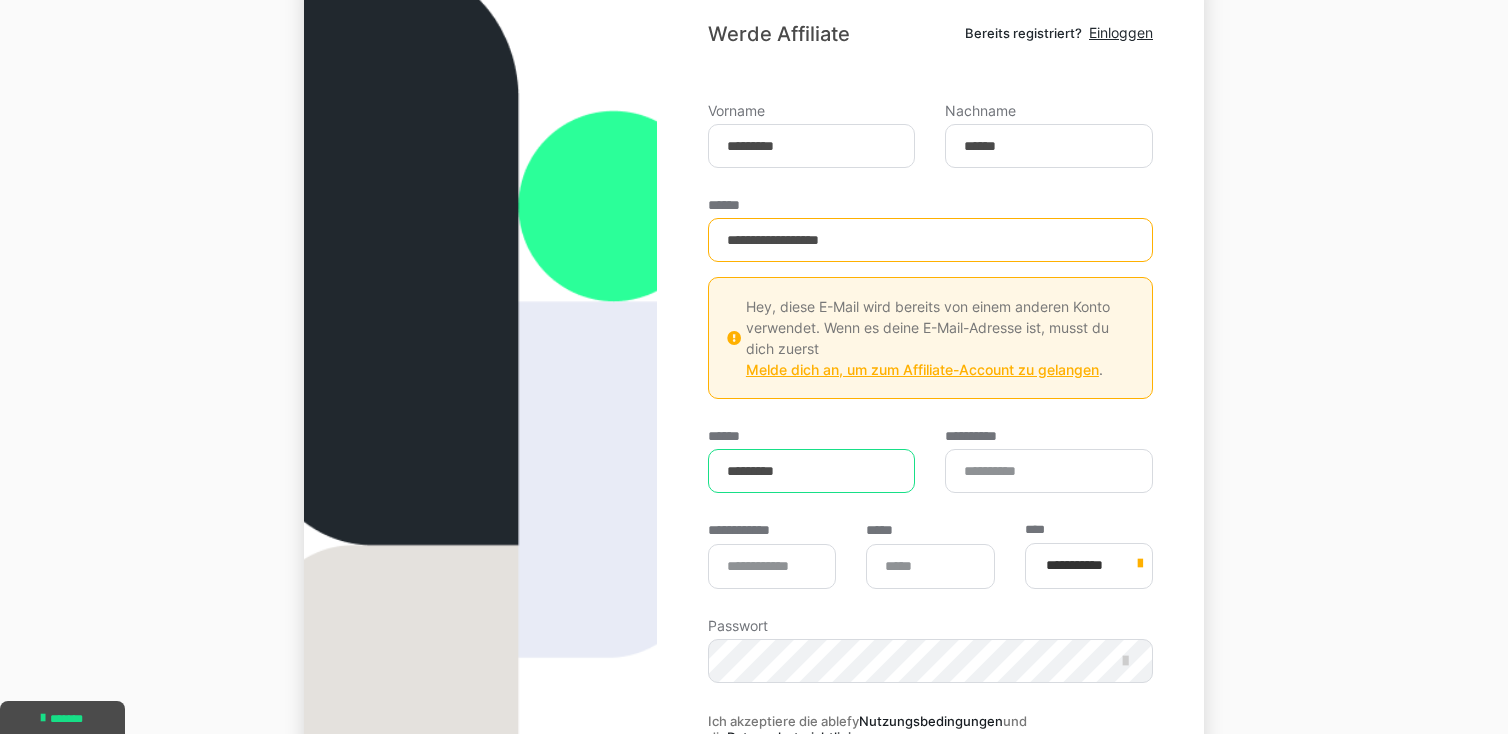 type on "*********" 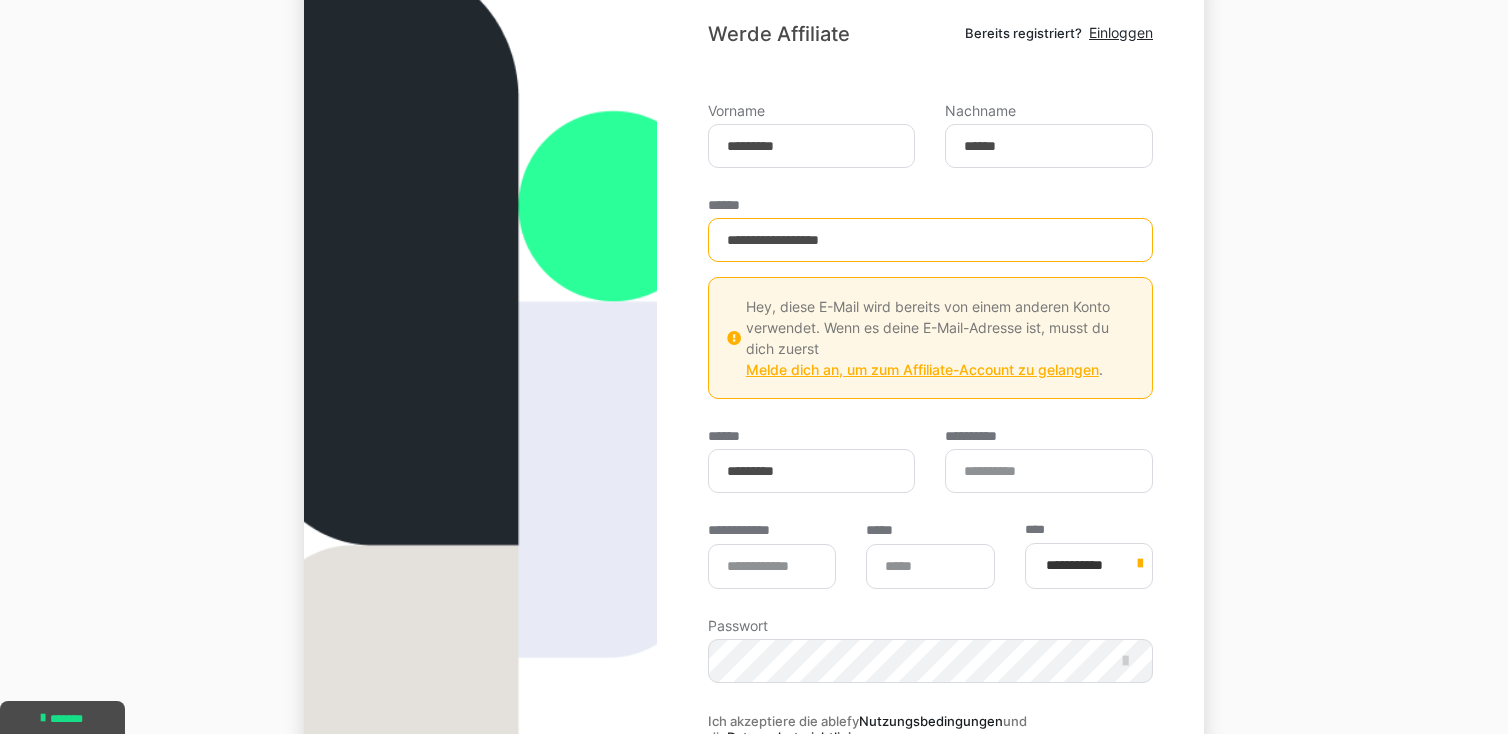 click on "Melde dich an, um zum Affiliate-Account zu gelangen" at bounding box center (922, 369) 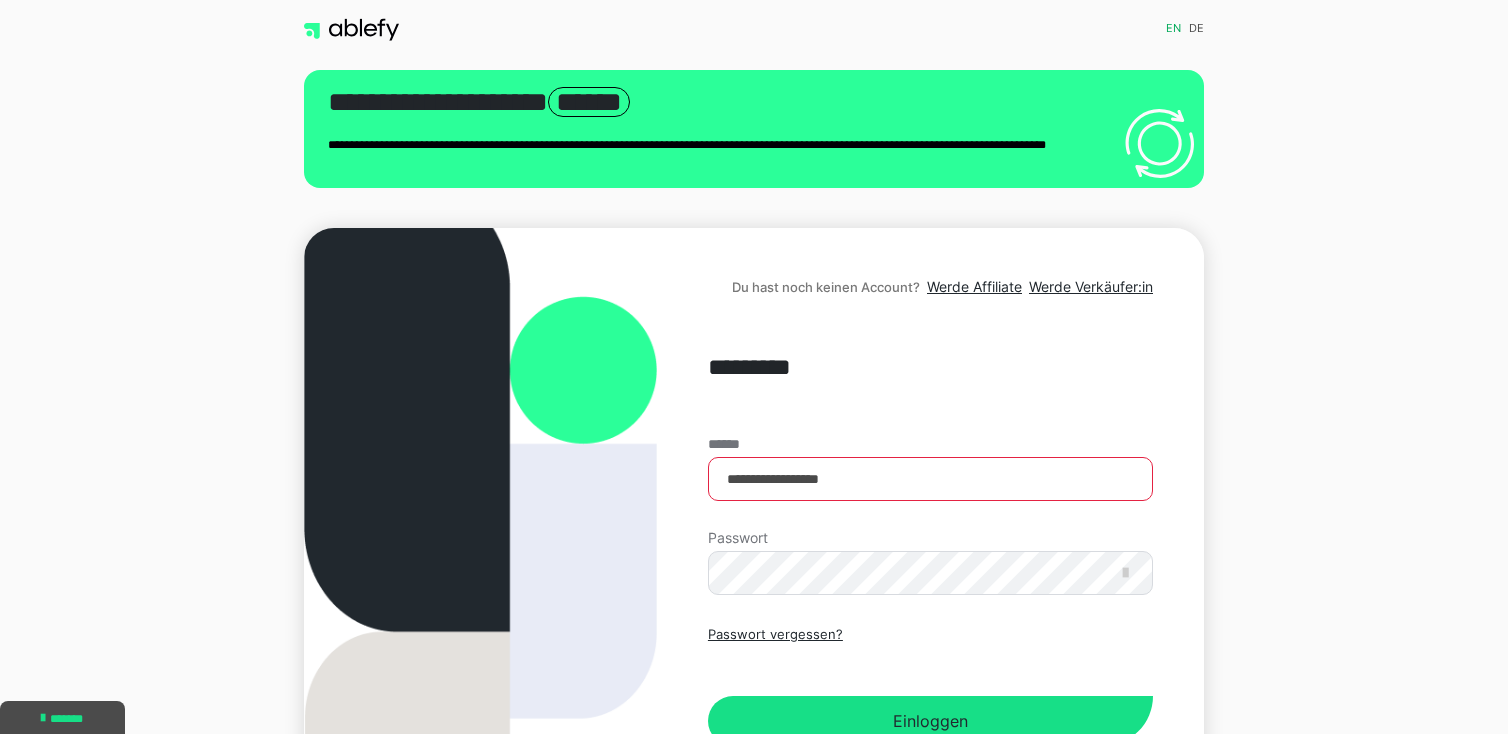 scroll, scrollTop: 0, scrollLeft: 0, axis: both 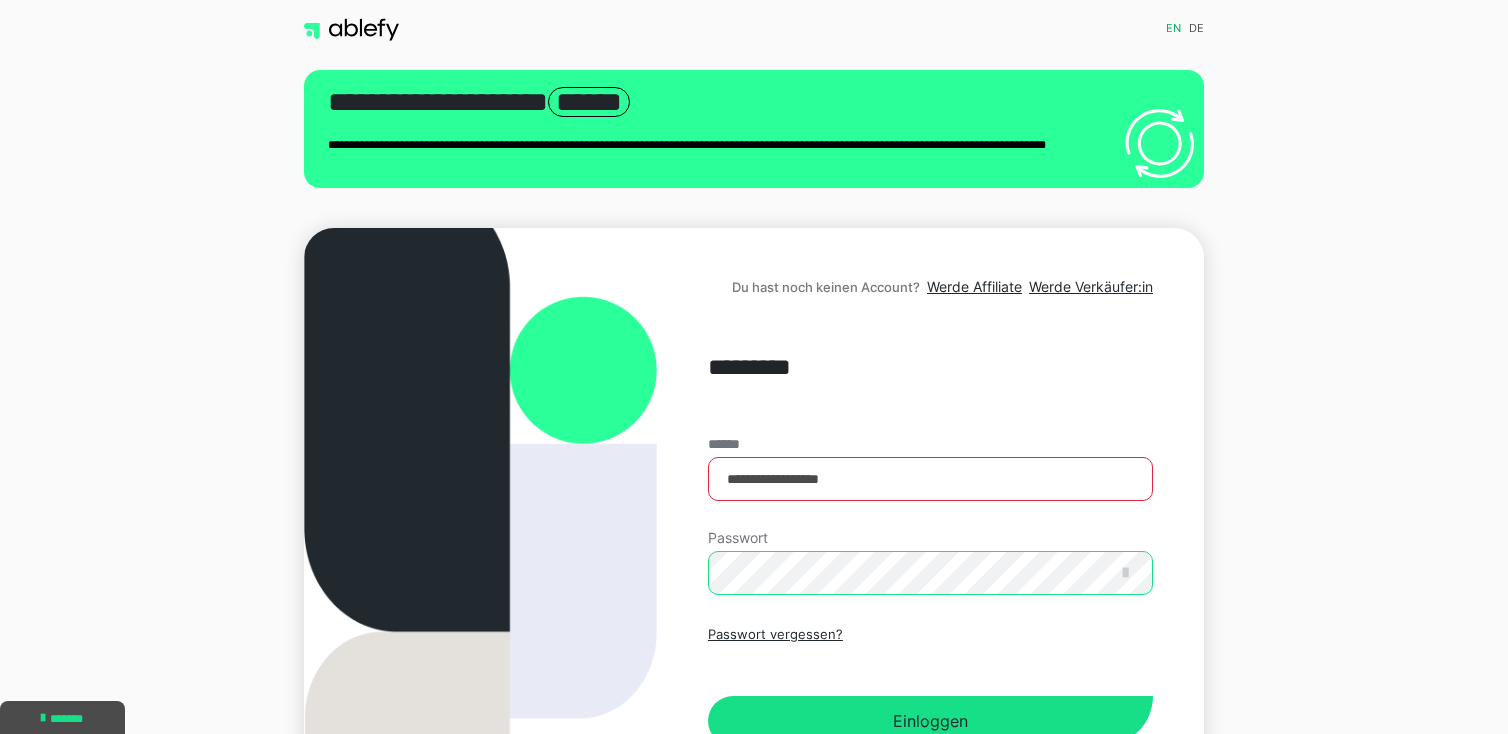 click on "Einloggen" at bounding box center [930, 721] 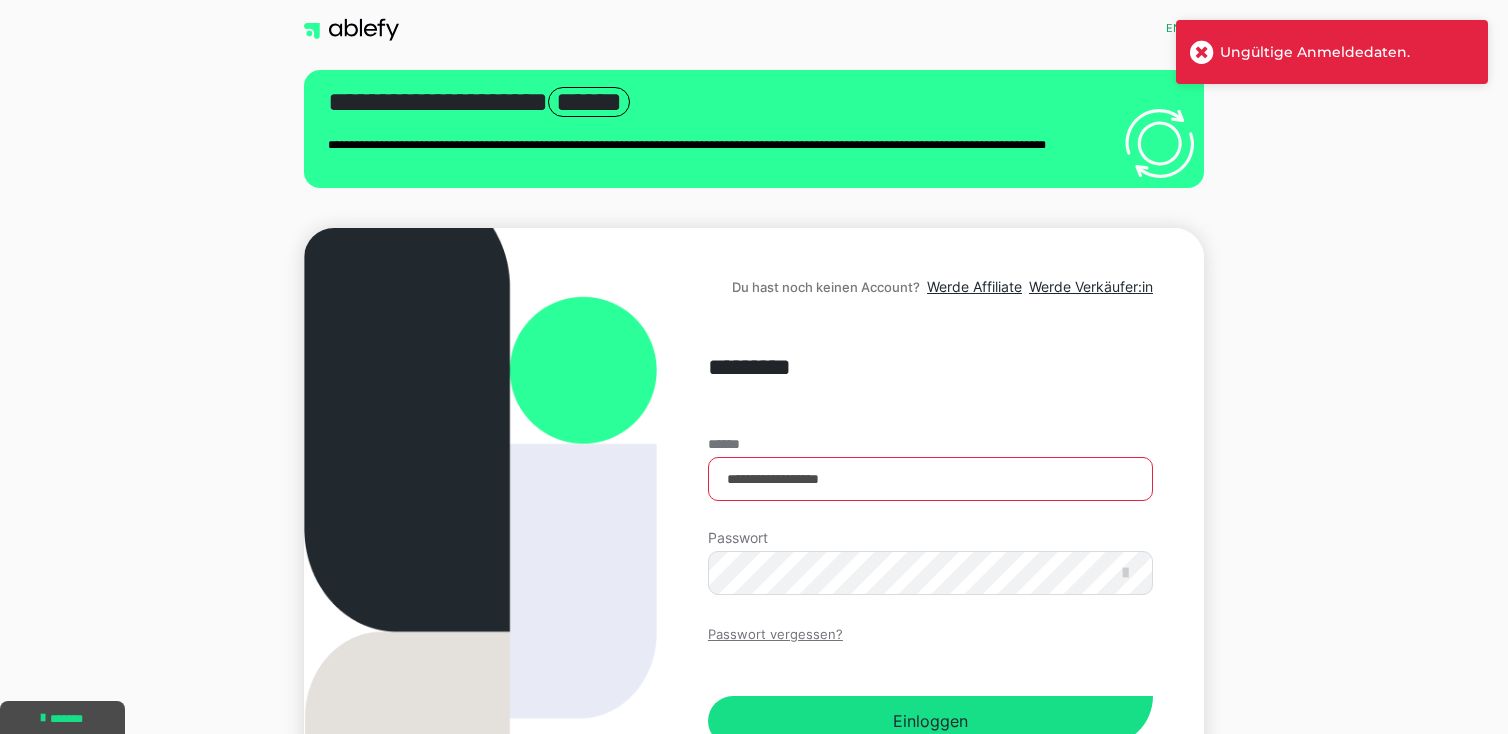 click on "Passwort vergessen?" at bounding box center (775, 635) 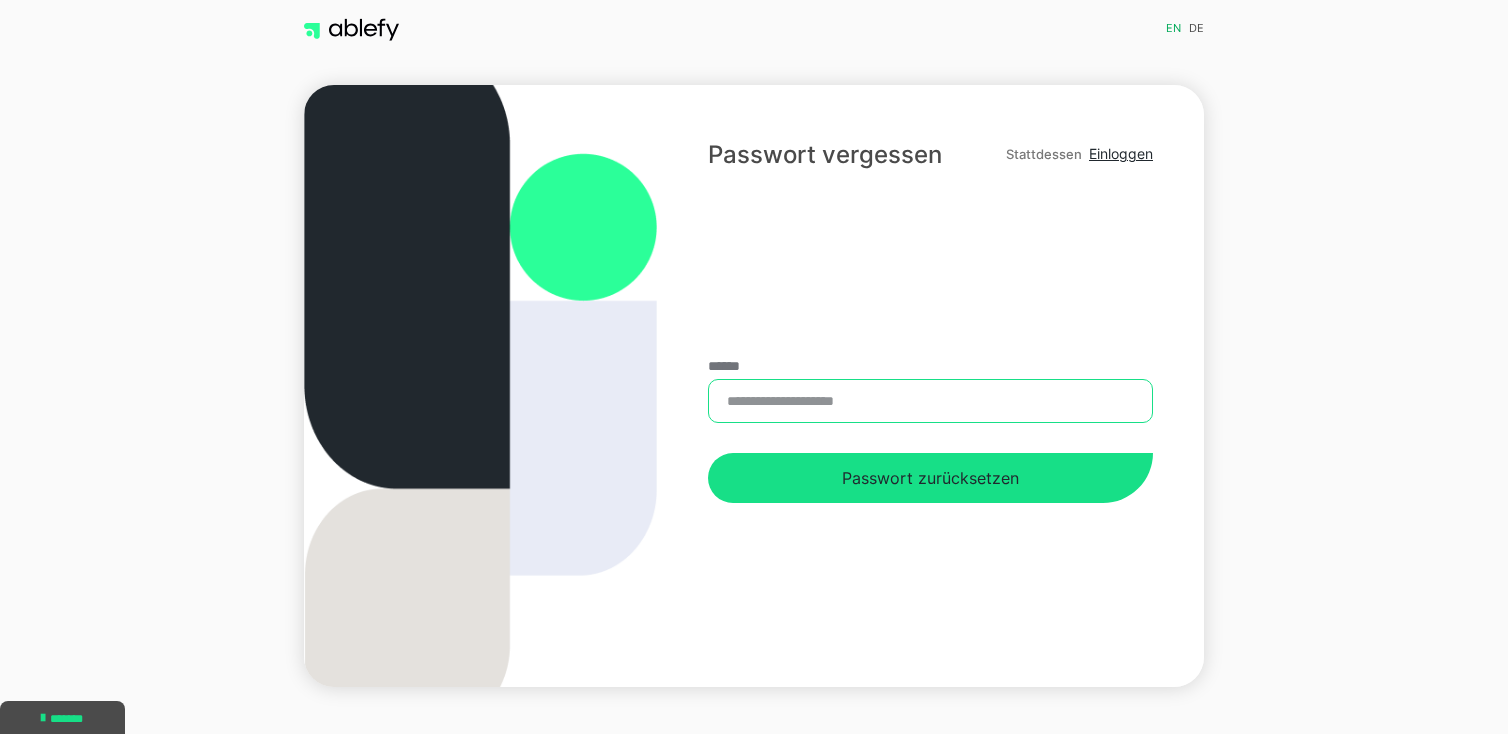 click on "******" at bounding box center (930, 401) 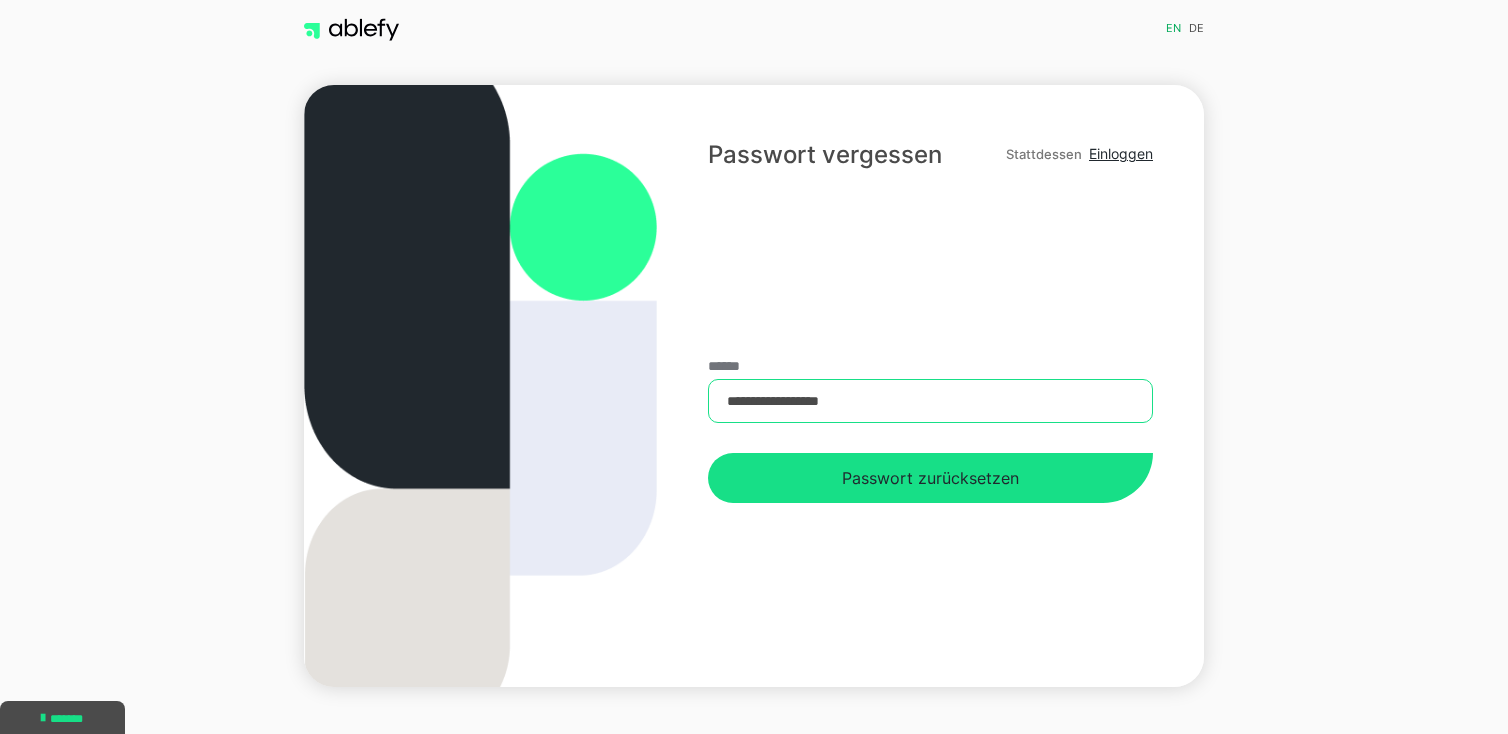 type on "**********" 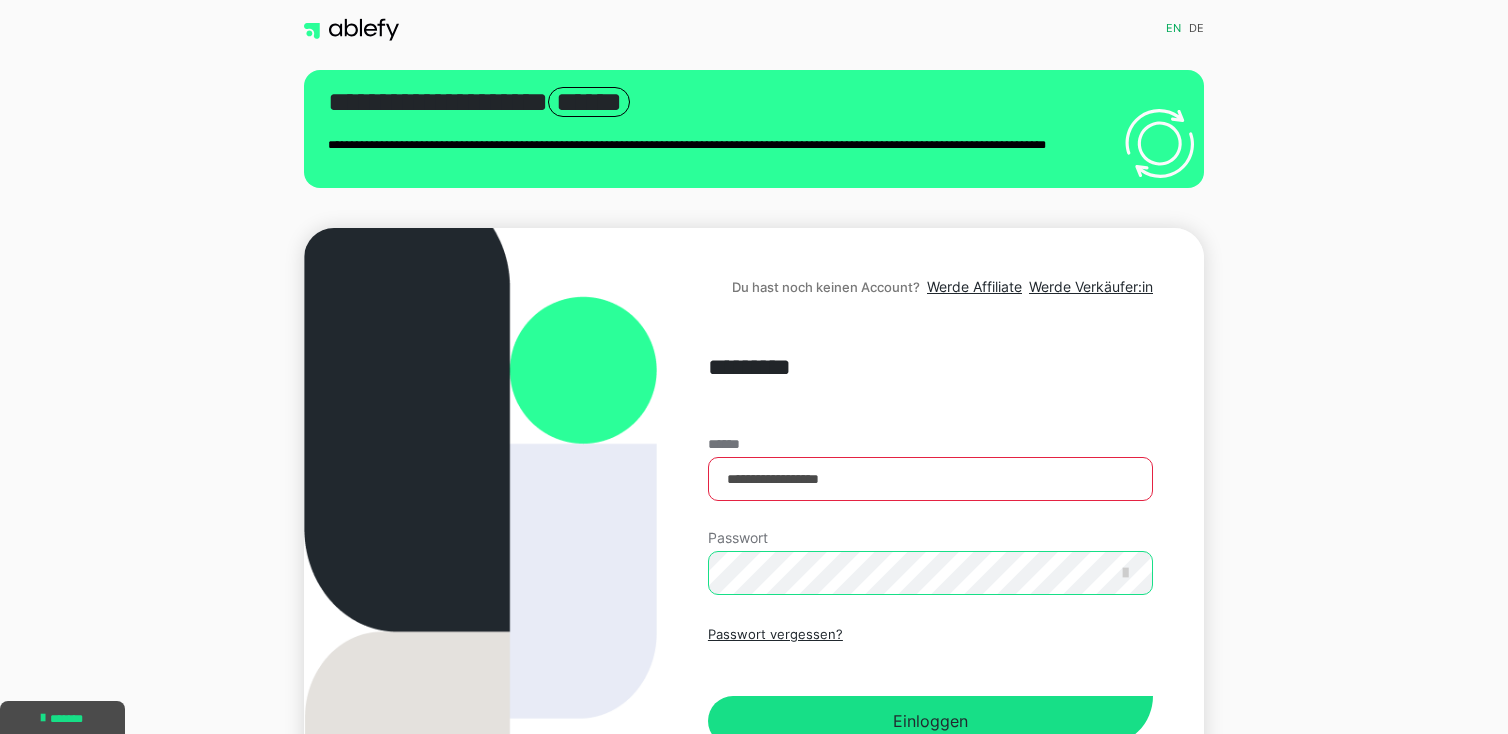 click on "Einloggen" at bounding box center [930, 721] 